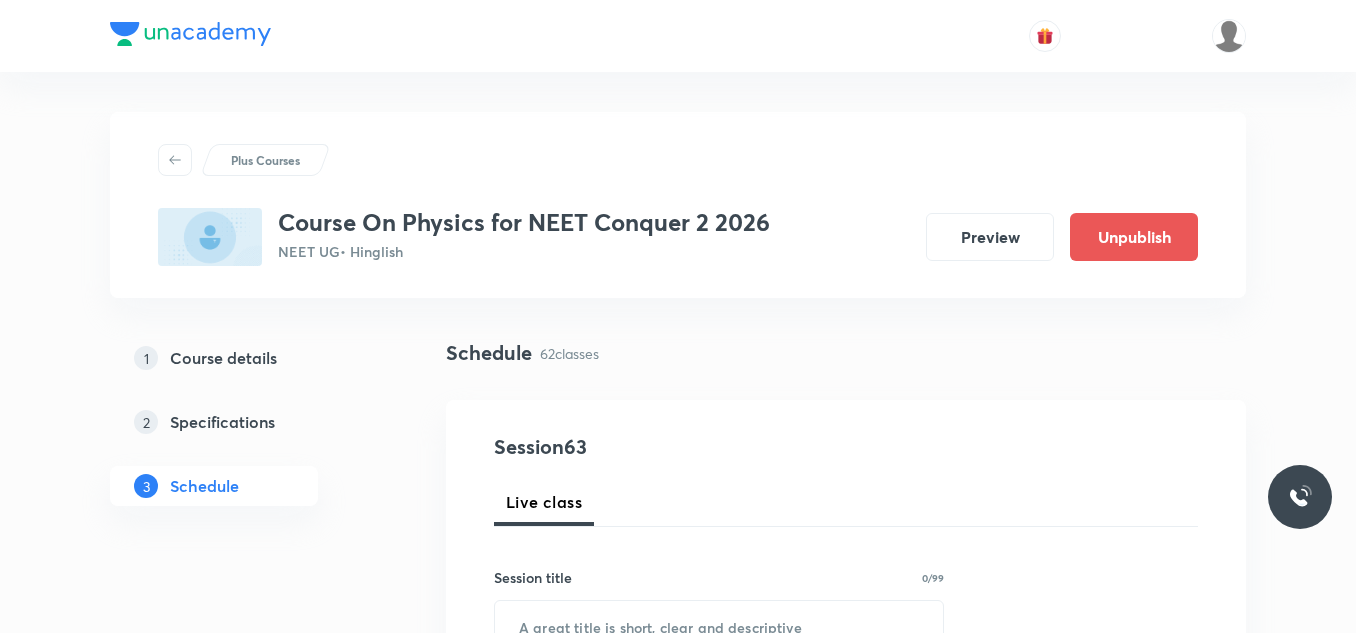 scroll, scrollTop: 2909, scrollLeft: 0, axis: vertical 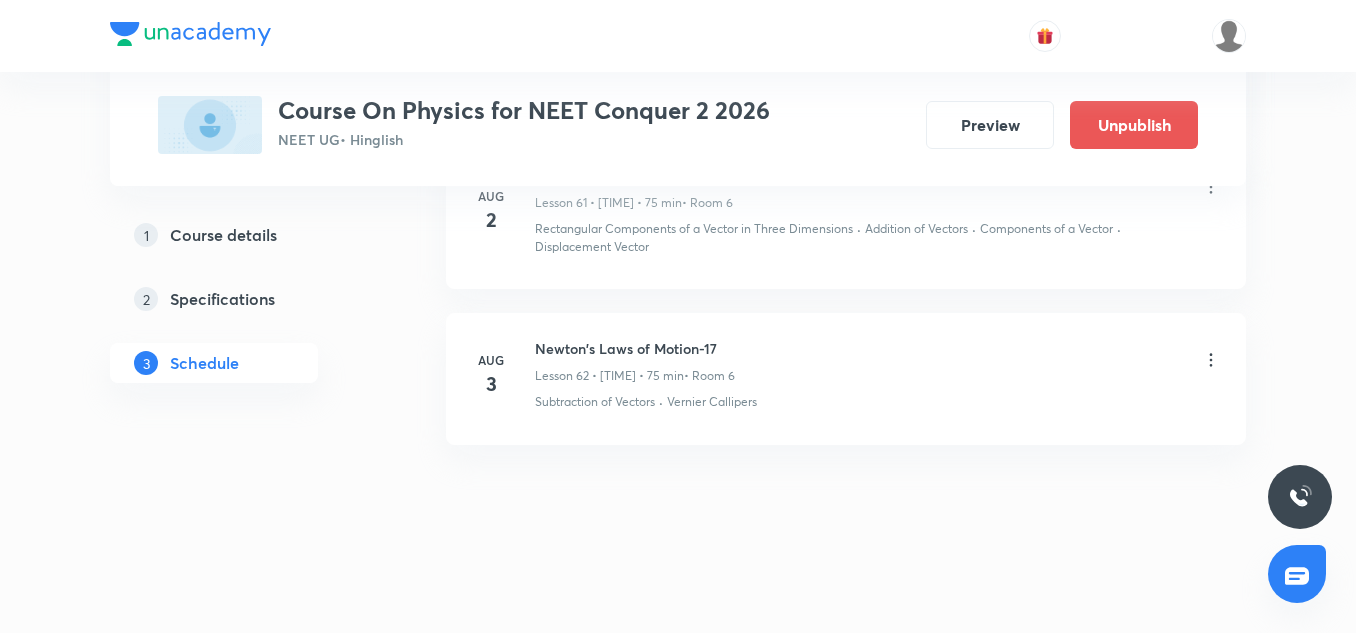 click on "Newton's Laws of Motion-17" at bounding box center [635, 348] 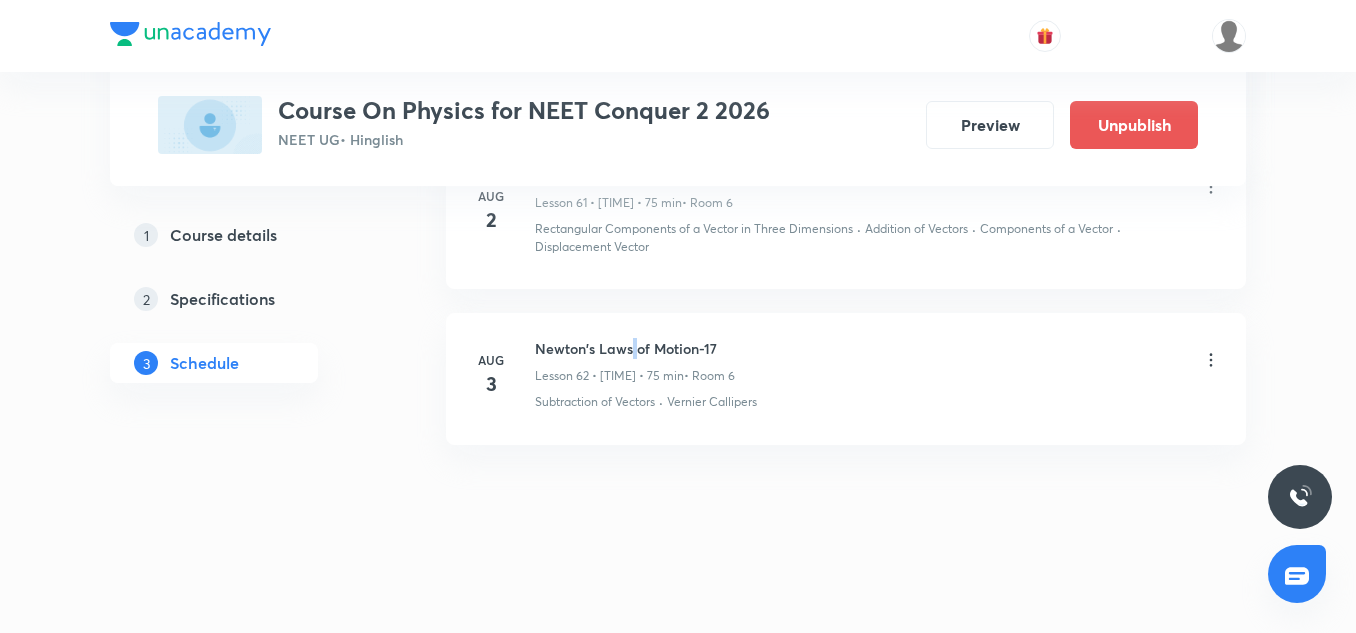 click on "Newton's Laws of Motion-17" at bounding box center [635, 348] 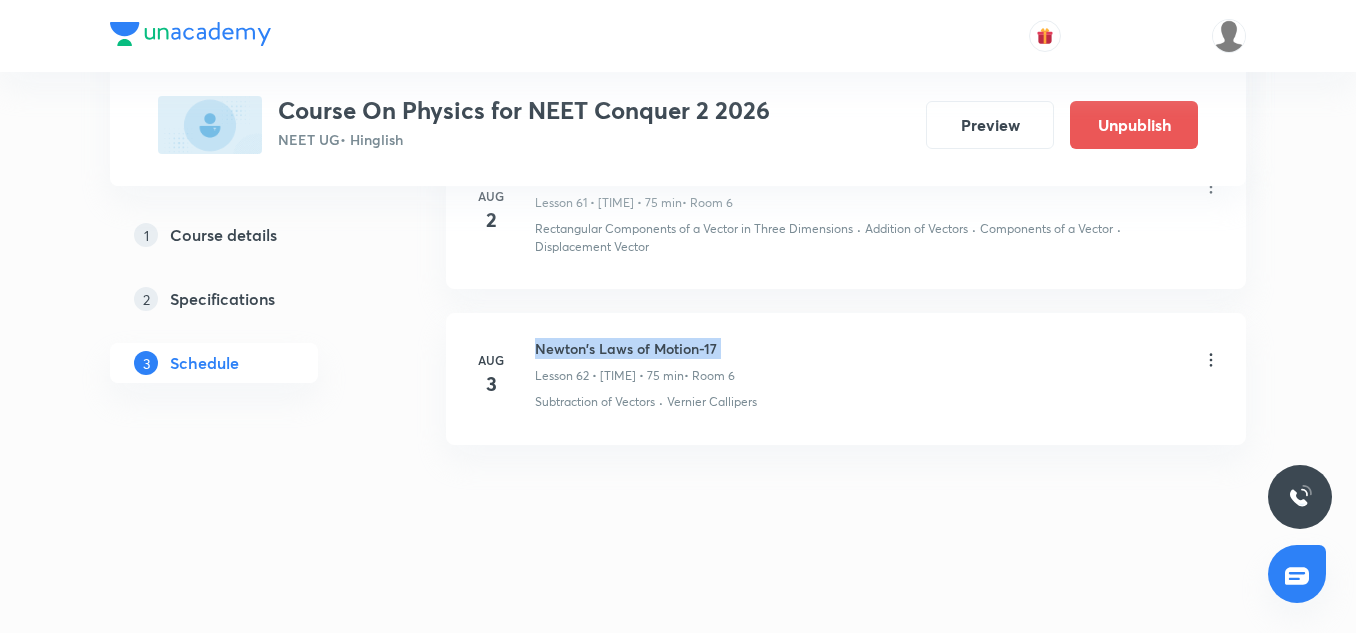 click on "Newton's Laws of Motion-17" at bounding box center [635, 348] 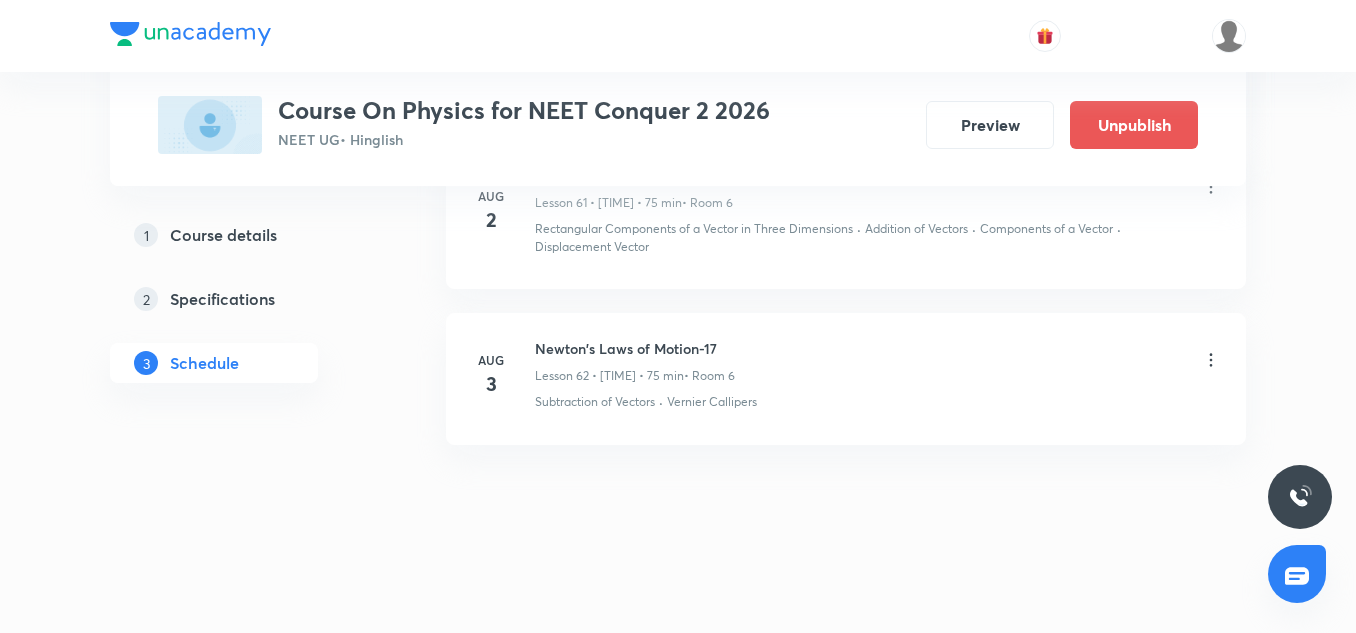 click 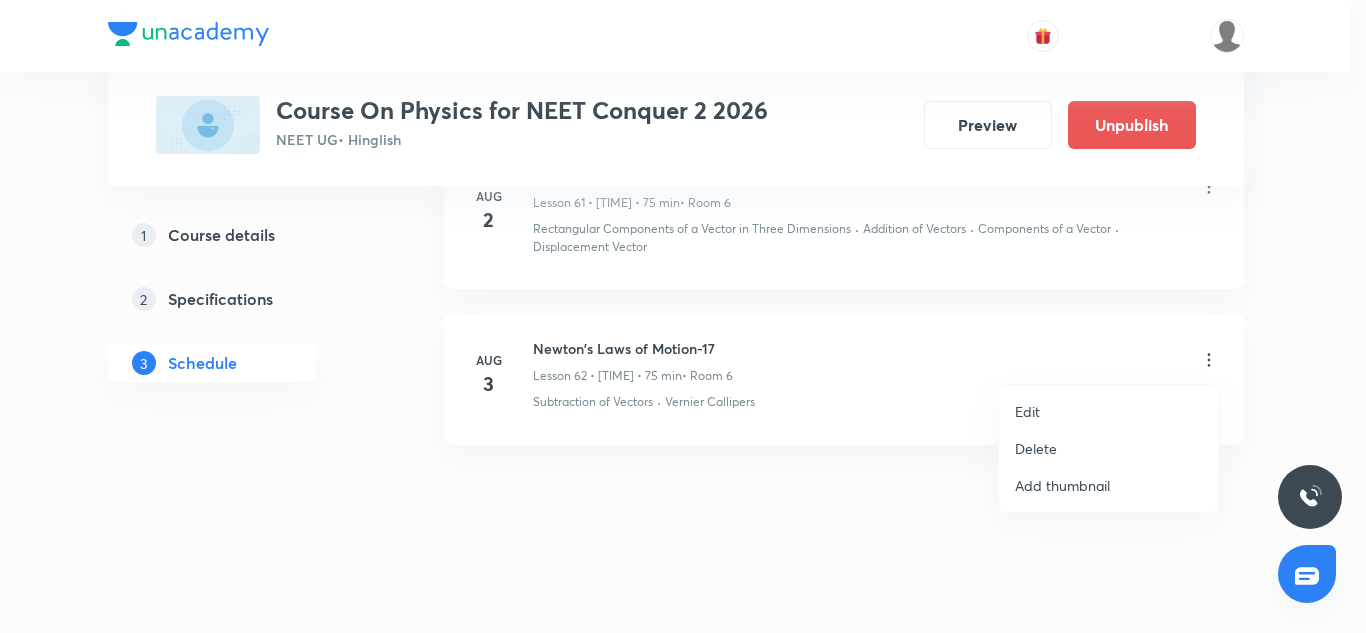 click on "Delete" at bounding box center [1108, 448] 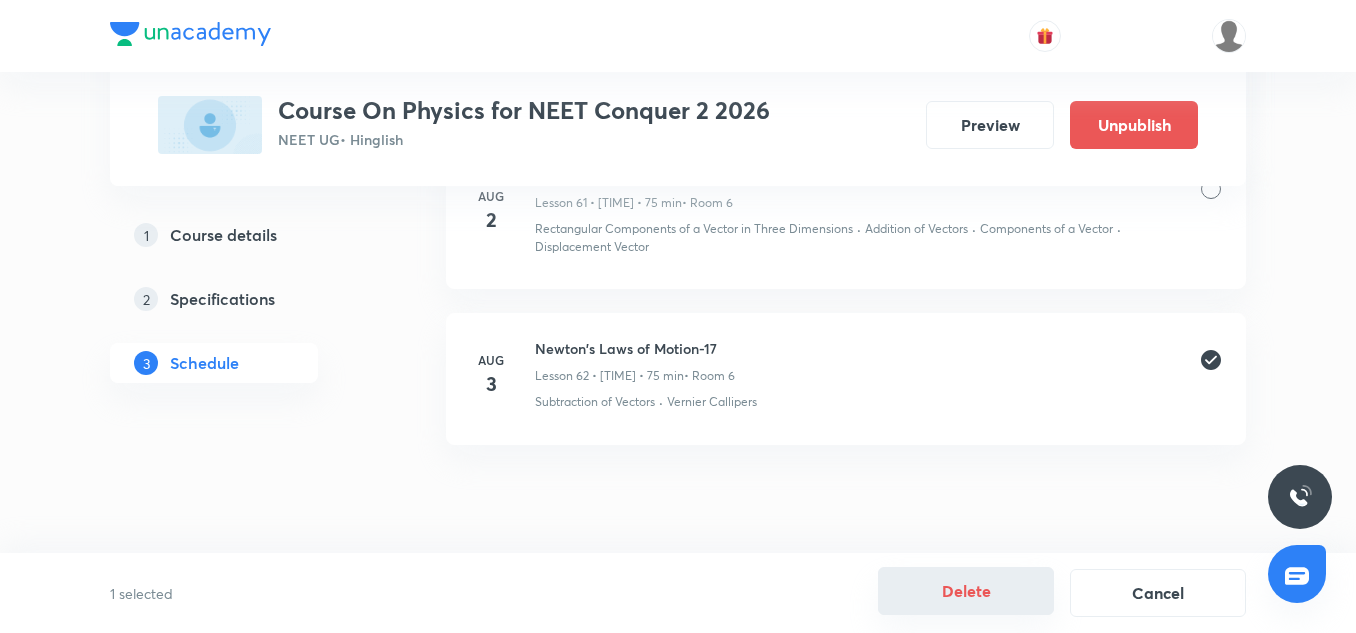 click on "Delete" at bounding box center (966, 591) 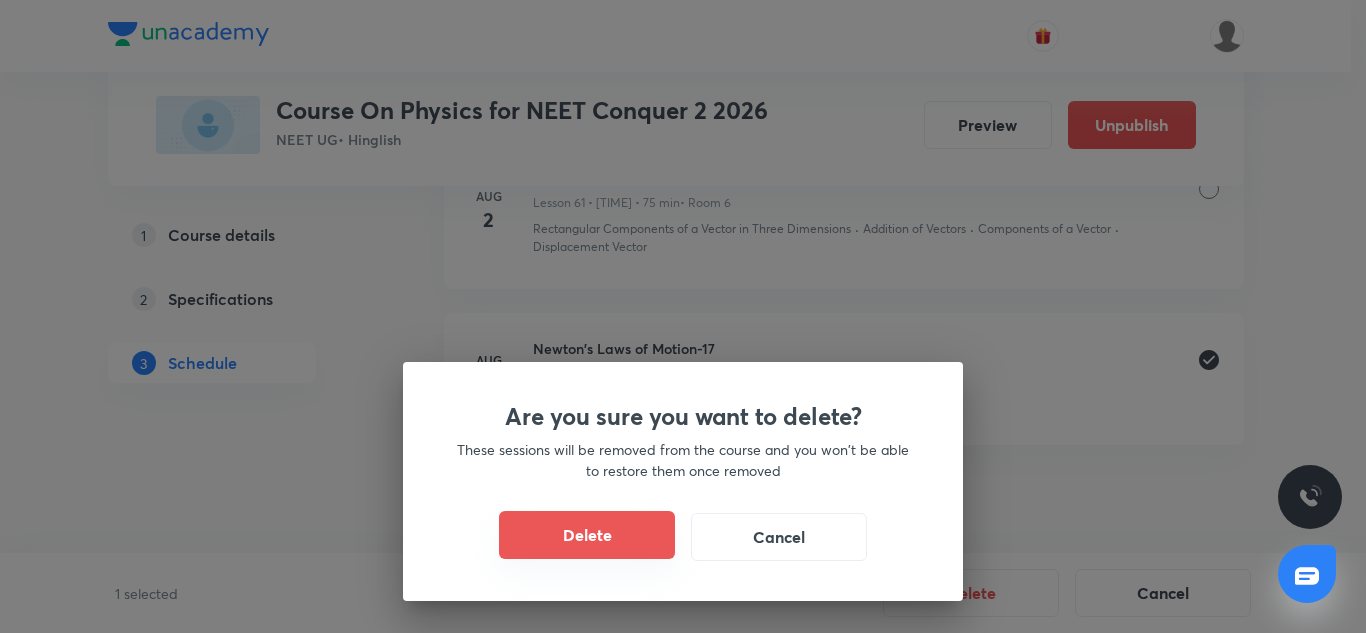 click on "Delete" at bounding box center (587, 535) 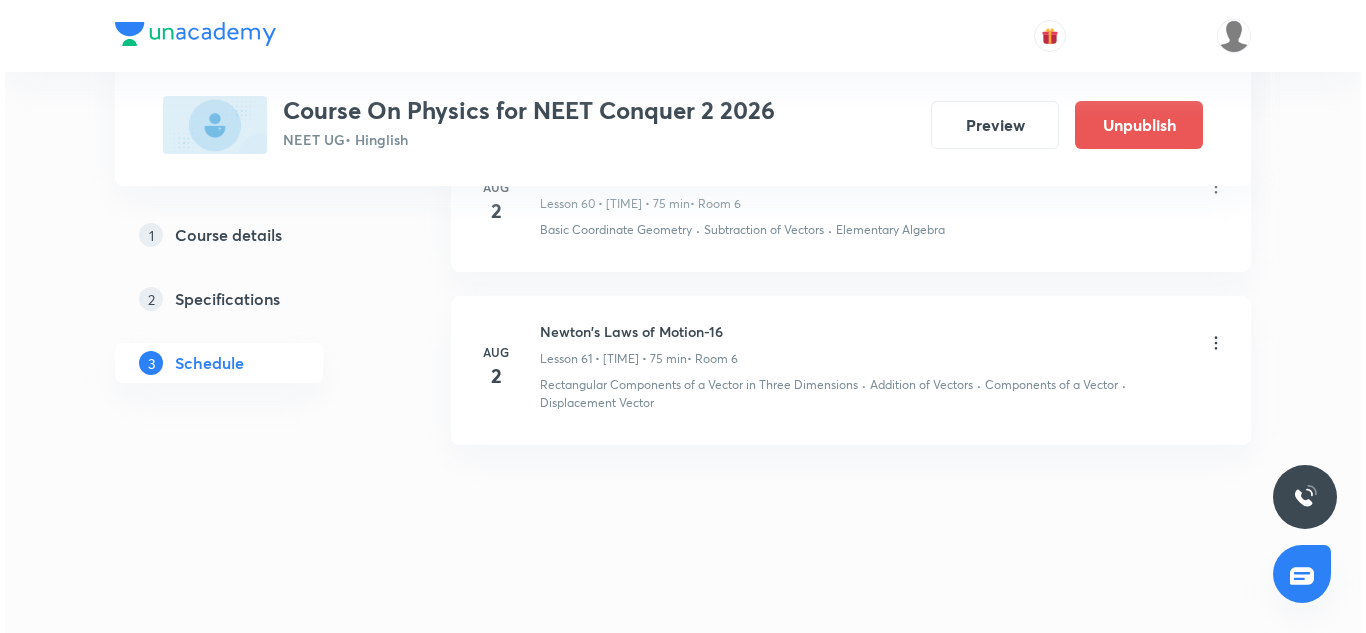 scroll, scrollTop: 10648, scrollLeft: 0, axis: vertical 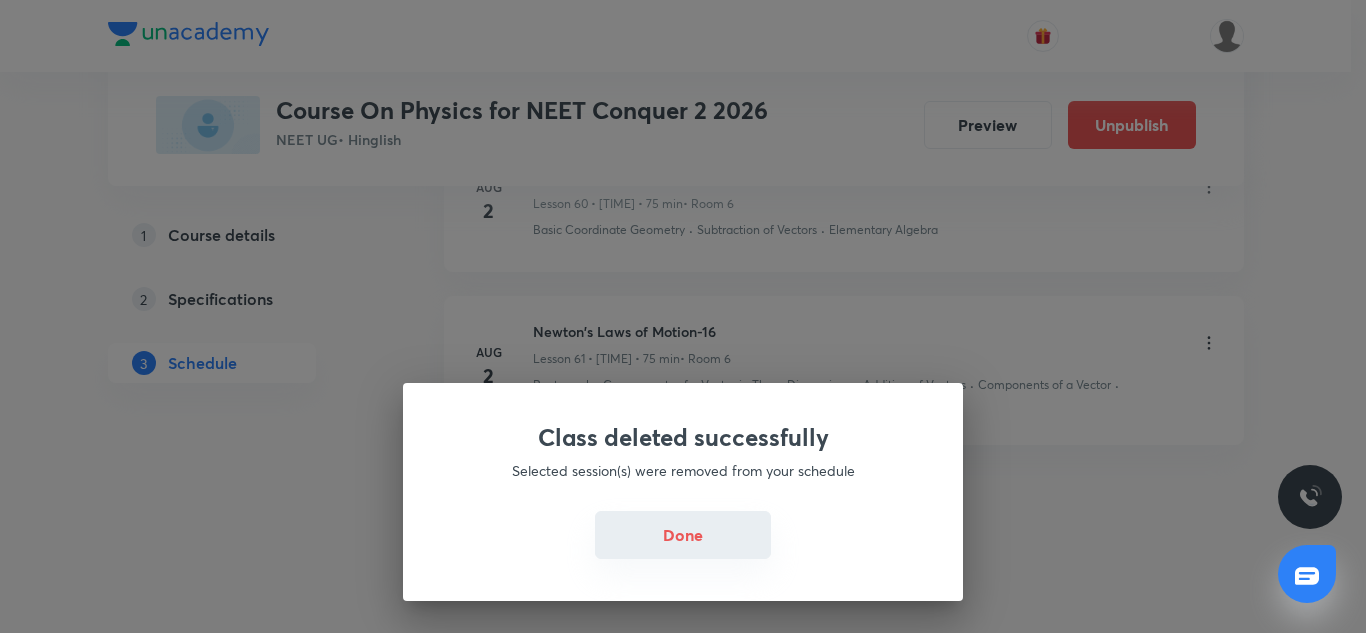 click on "Done" at bounding box center (683, 535) 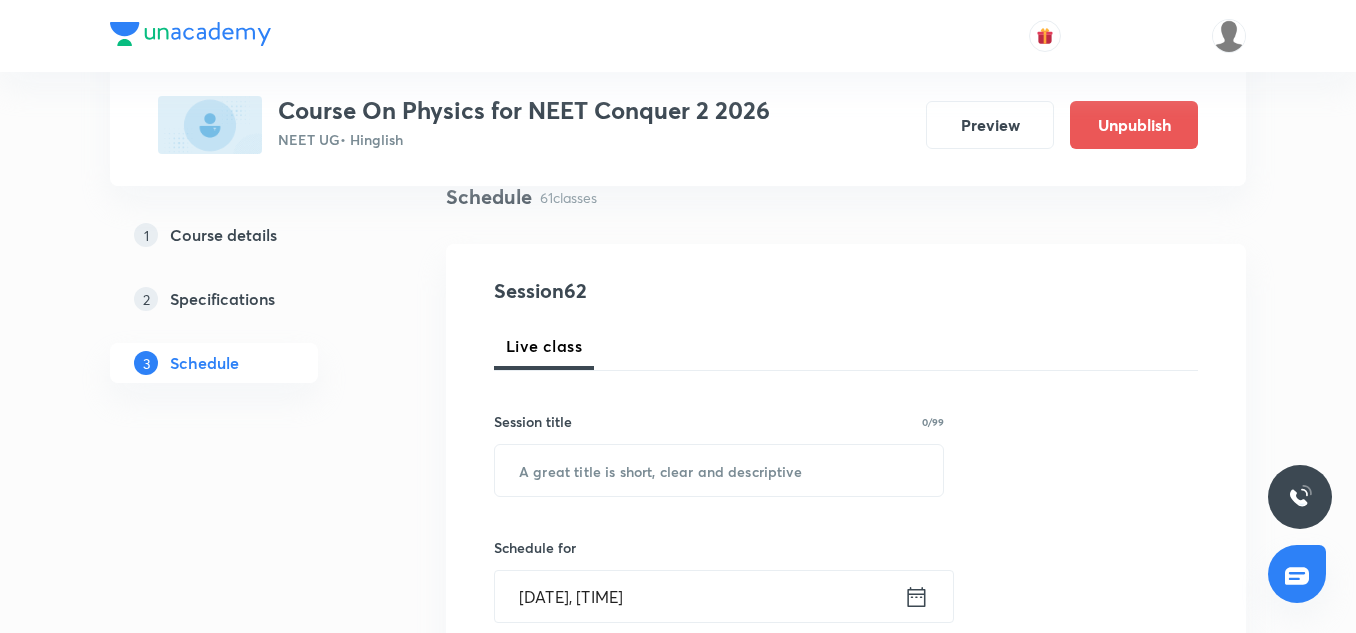 scroll, scrollTop: 188, scrollLeft: 0, axis: vertical 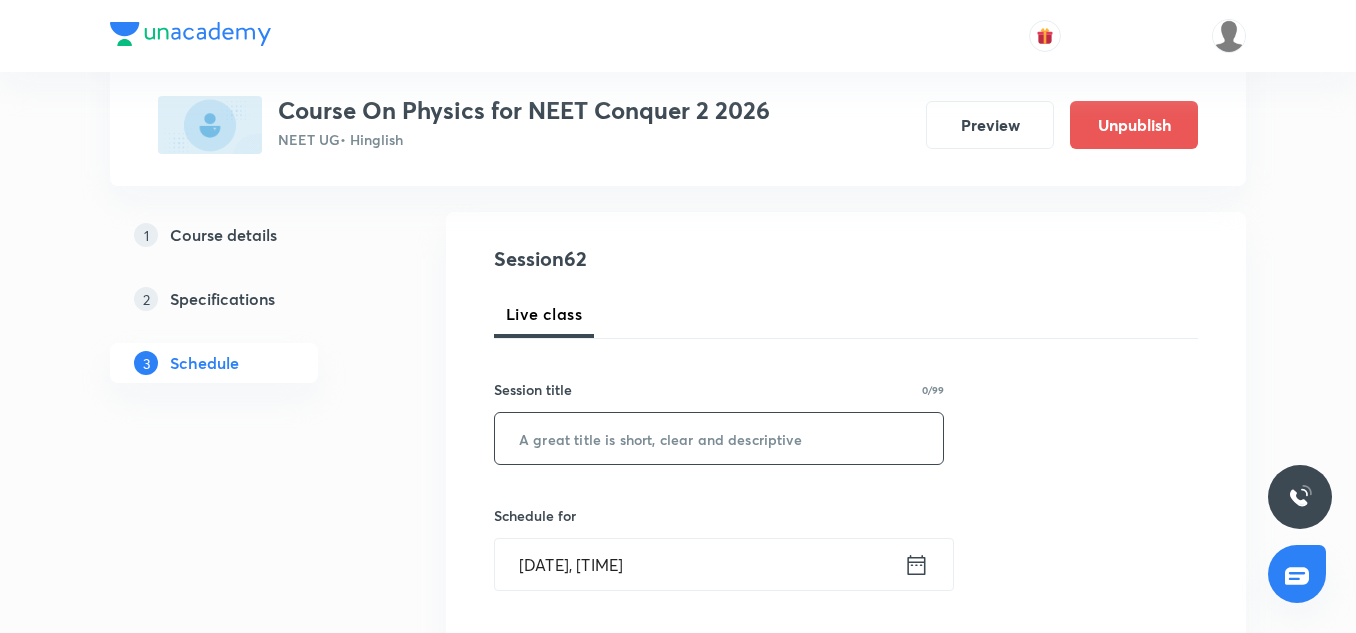 click at bounding box center (719, 438) 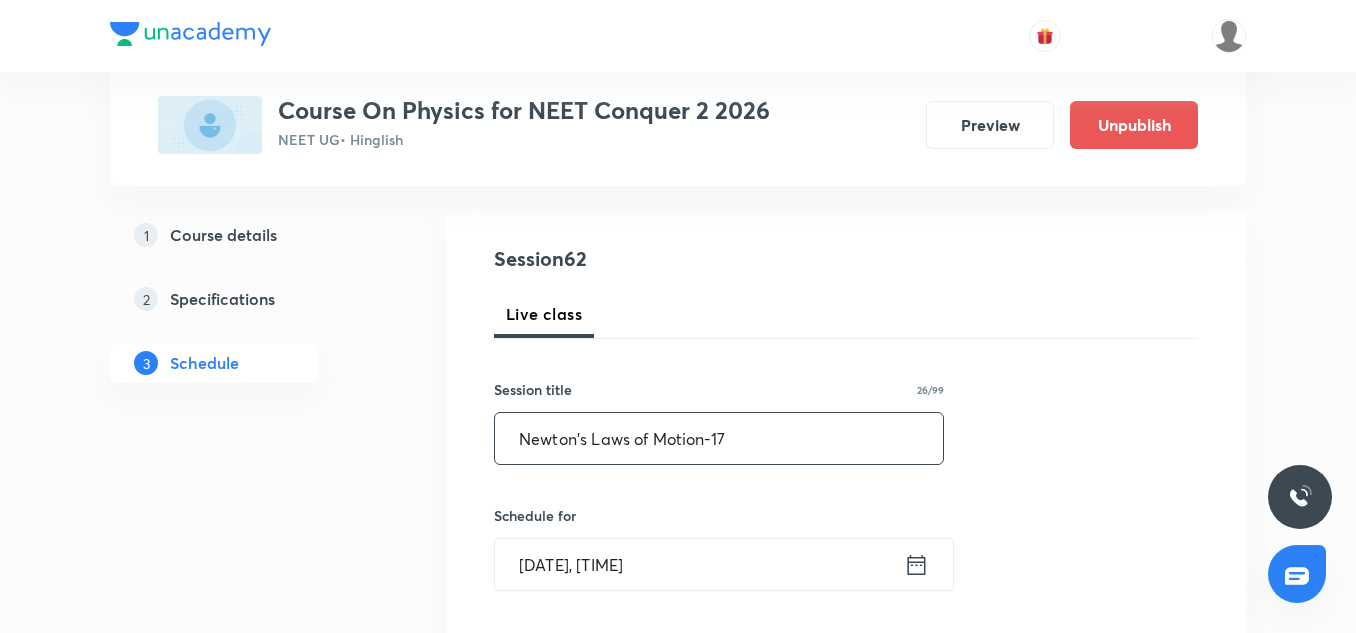 click on "Newton's Laws of Motion-17" at bounding box center (719, 438) 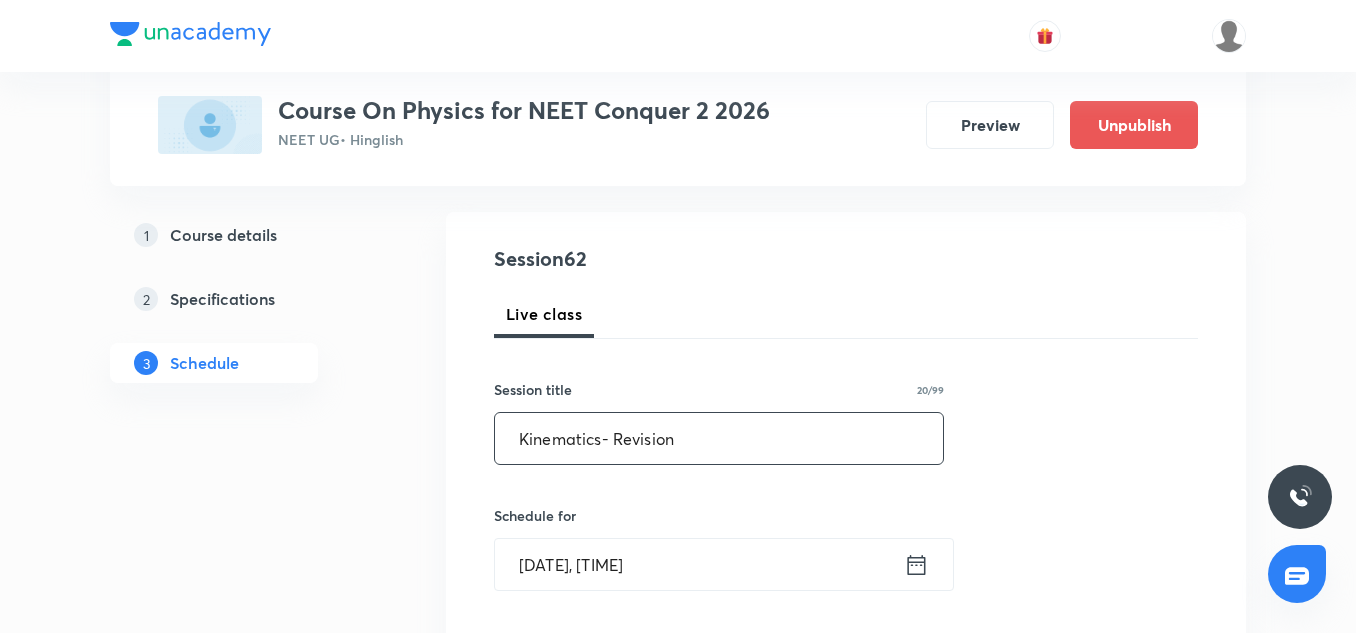 click on "Kinematics- Revision" at bounding box center [719, 438] 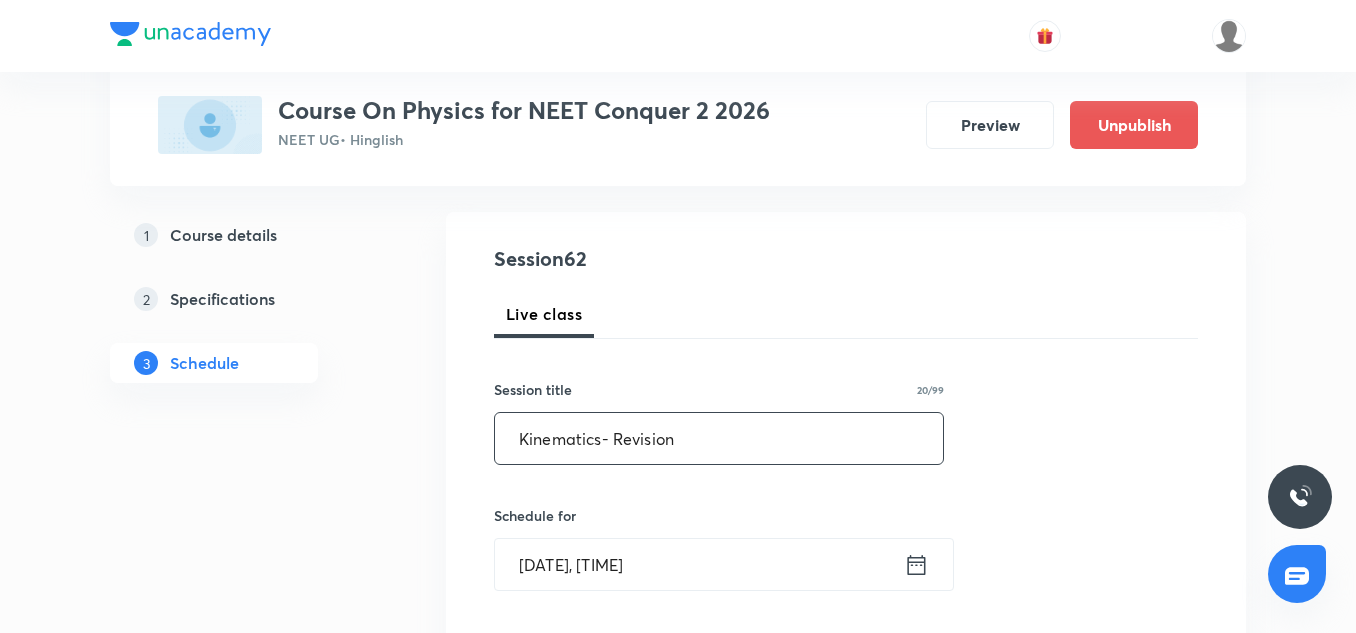 paste on "Revision of kinematics" 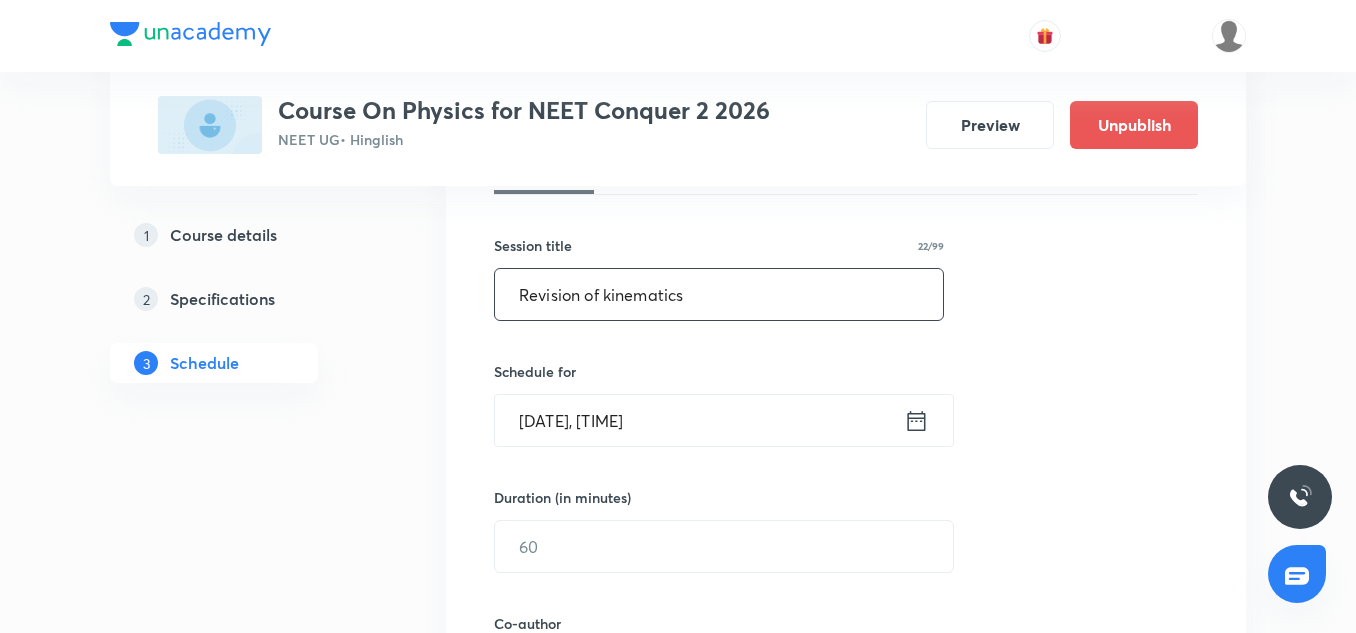 scroll, scrollTop: 333, scrollLeft: 0, axis: vertical 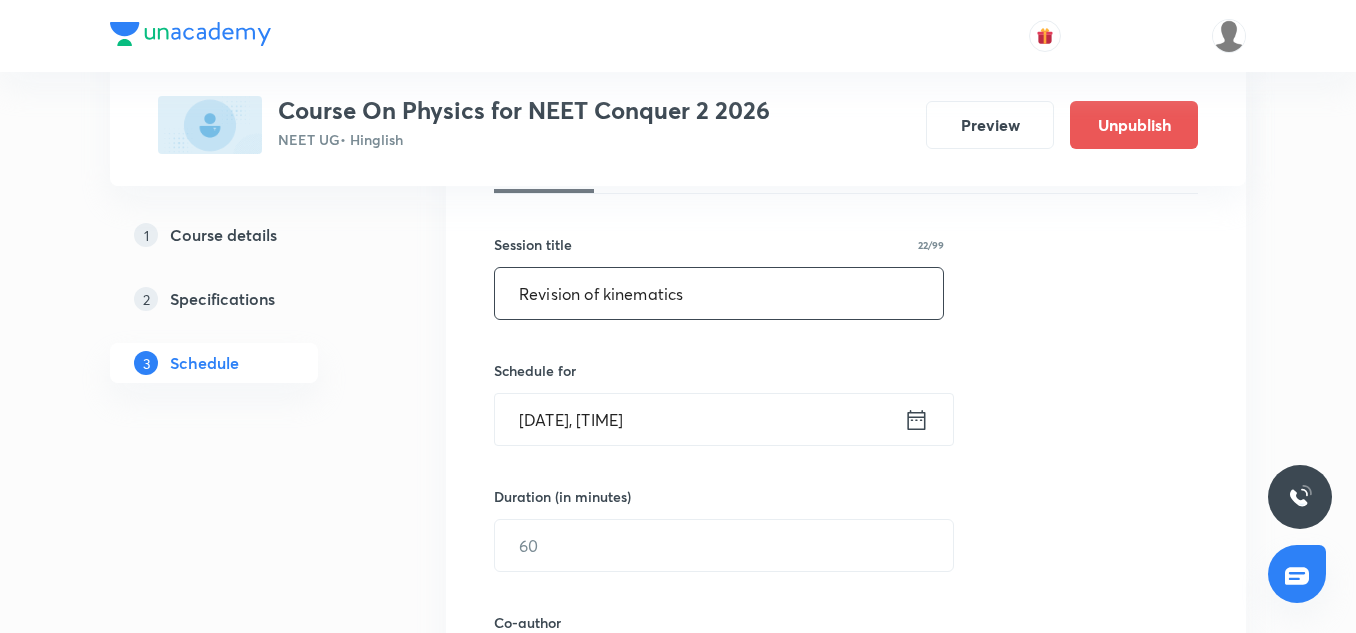 type on "Revision of kinematics" 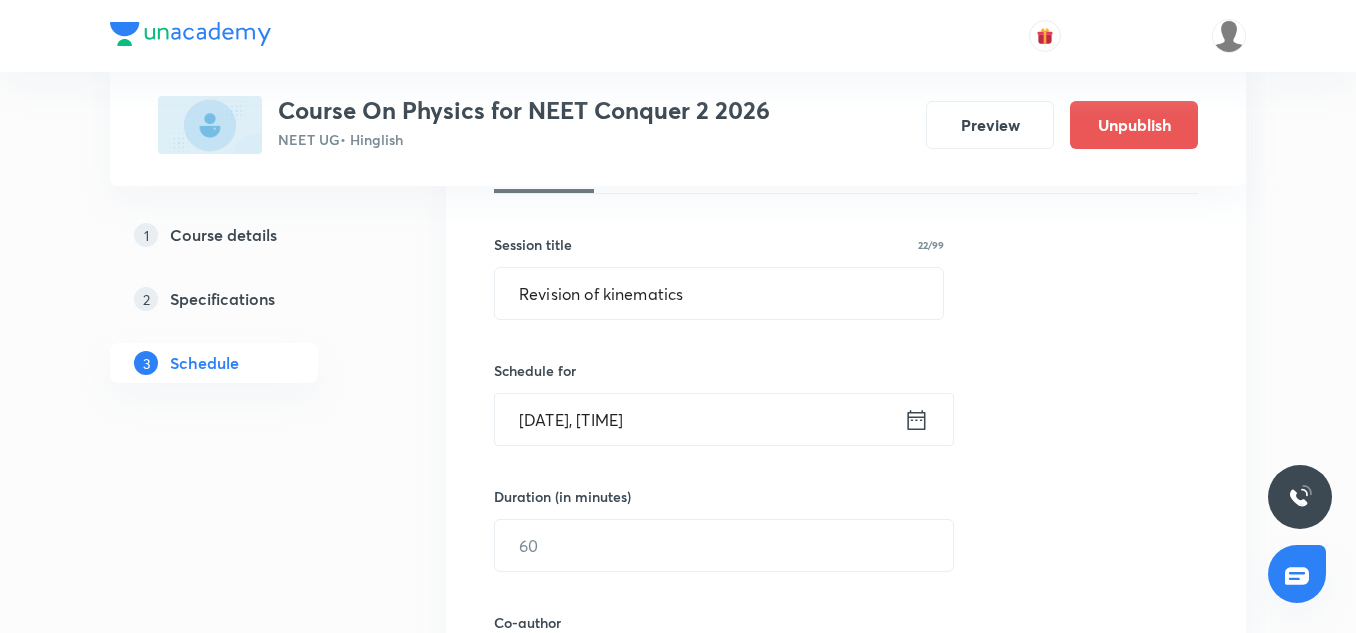 click on "[DATE], [TIME]" at bounding box center (699, 419) 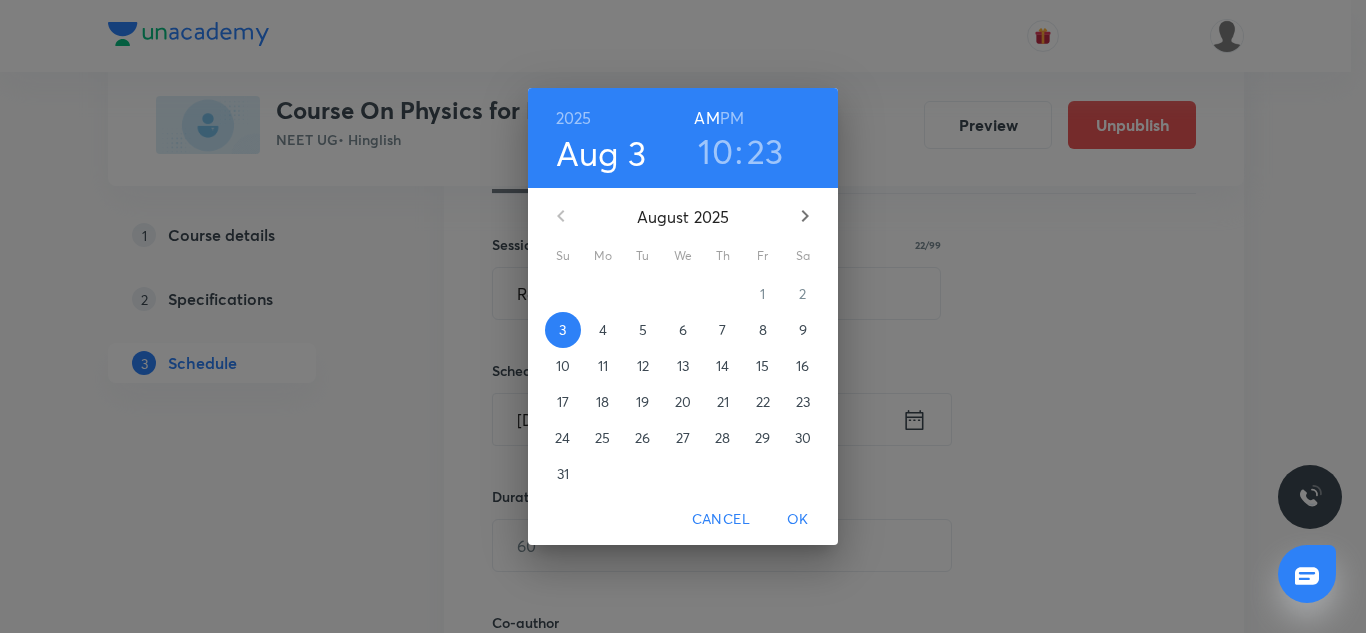 click on "PM" at bounding box center [732, 118] 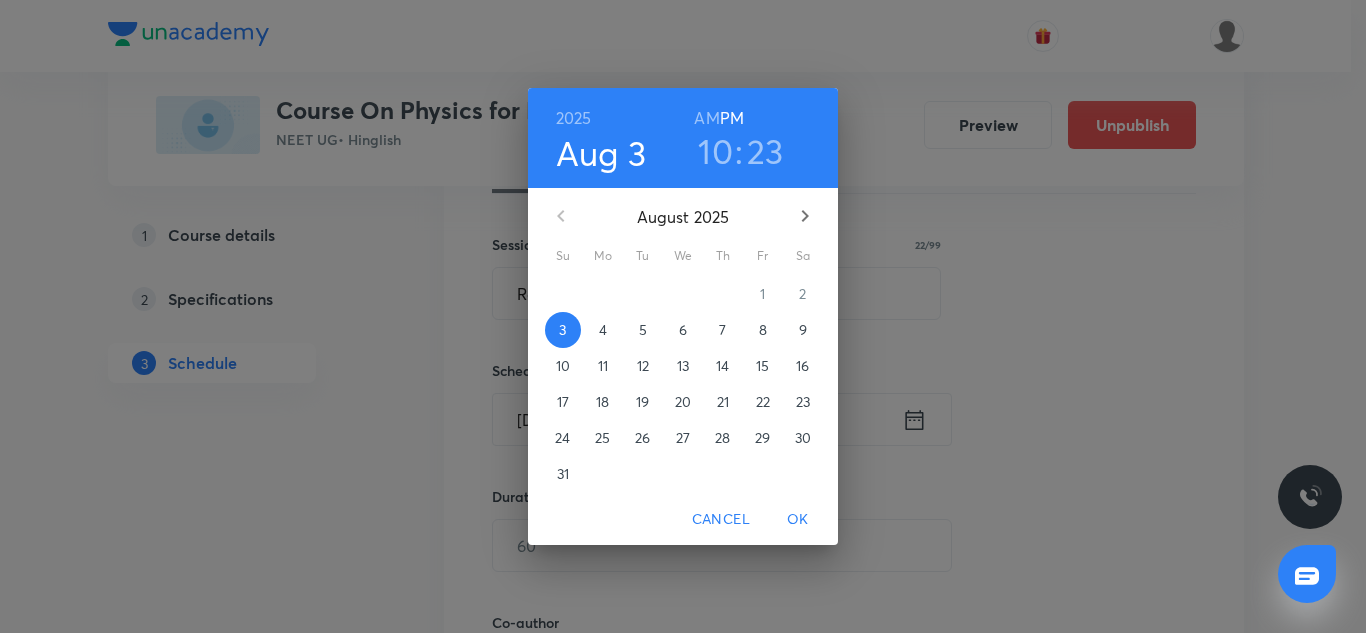 click on "10" at bounding box center [715, 151] 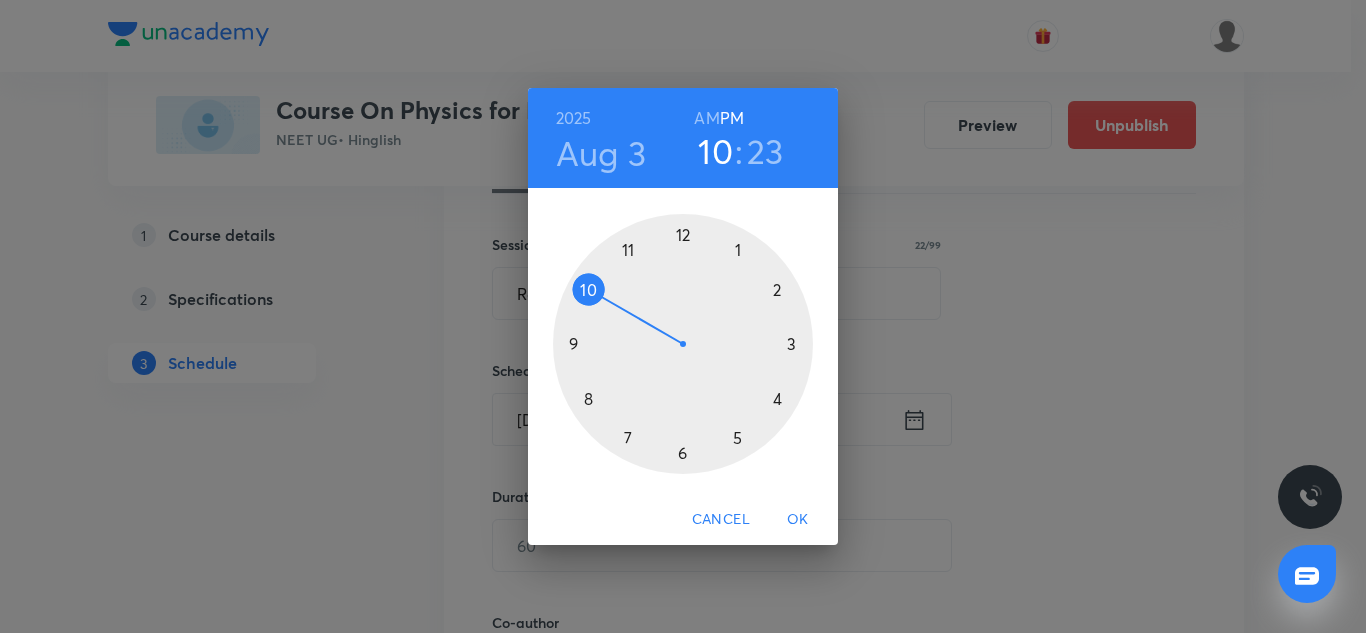 click at bounding box center (683, 344) 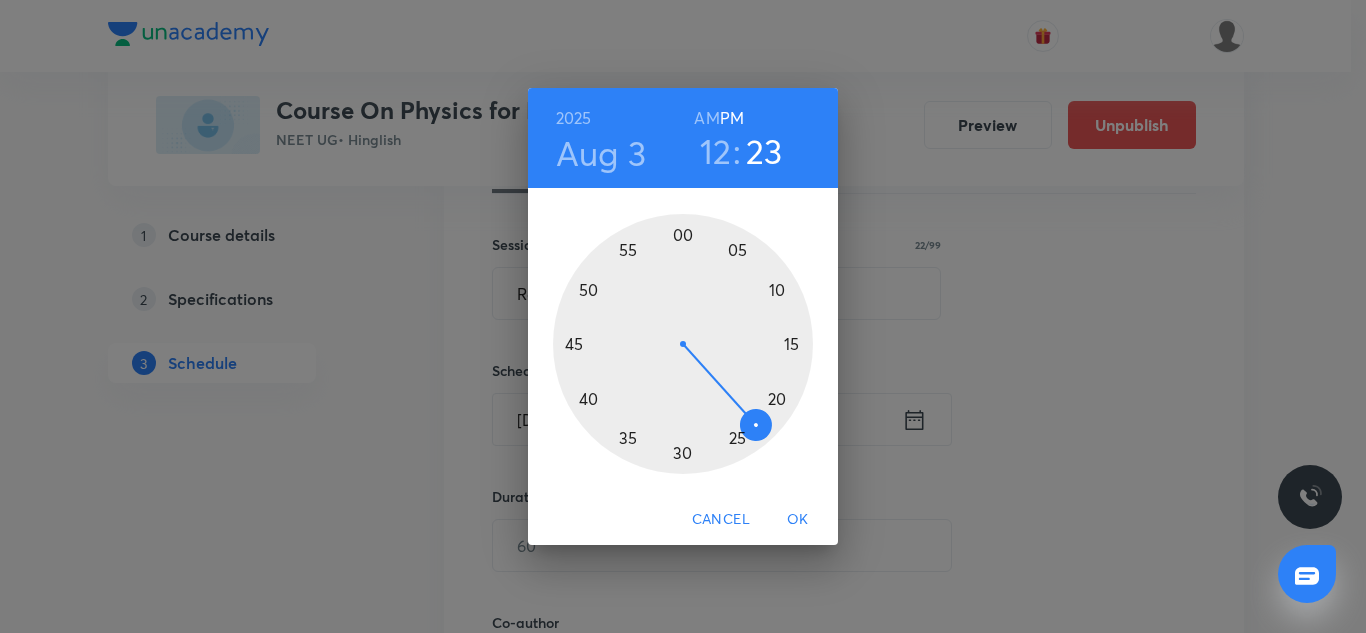 click at bounding box center (683, 344) 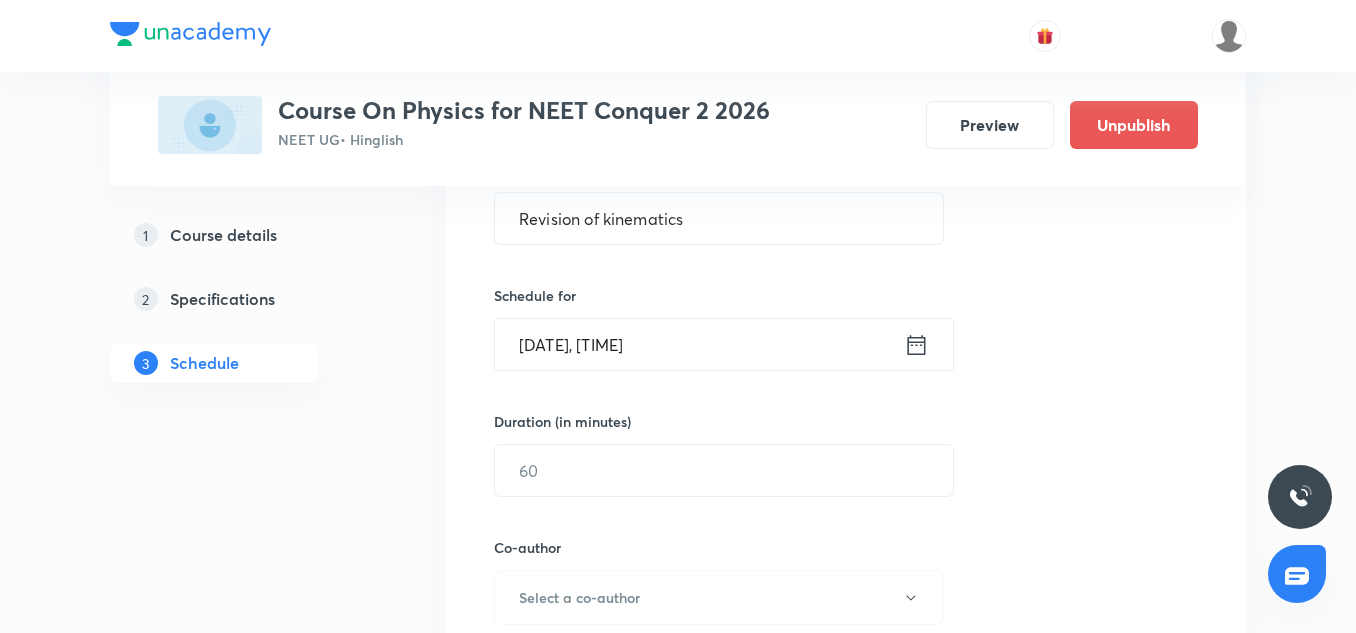 scroll, scrollTop: 409, scrollLeft: 0, axis: vertical 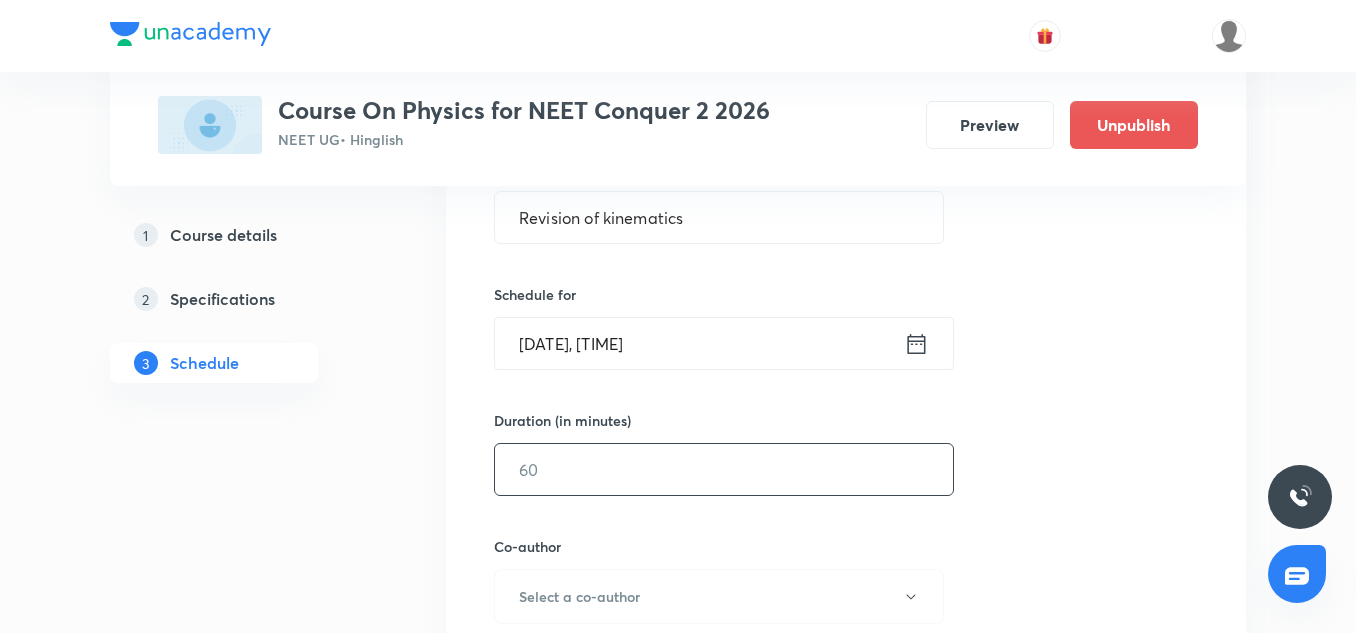click at bounding box center (724, 469) 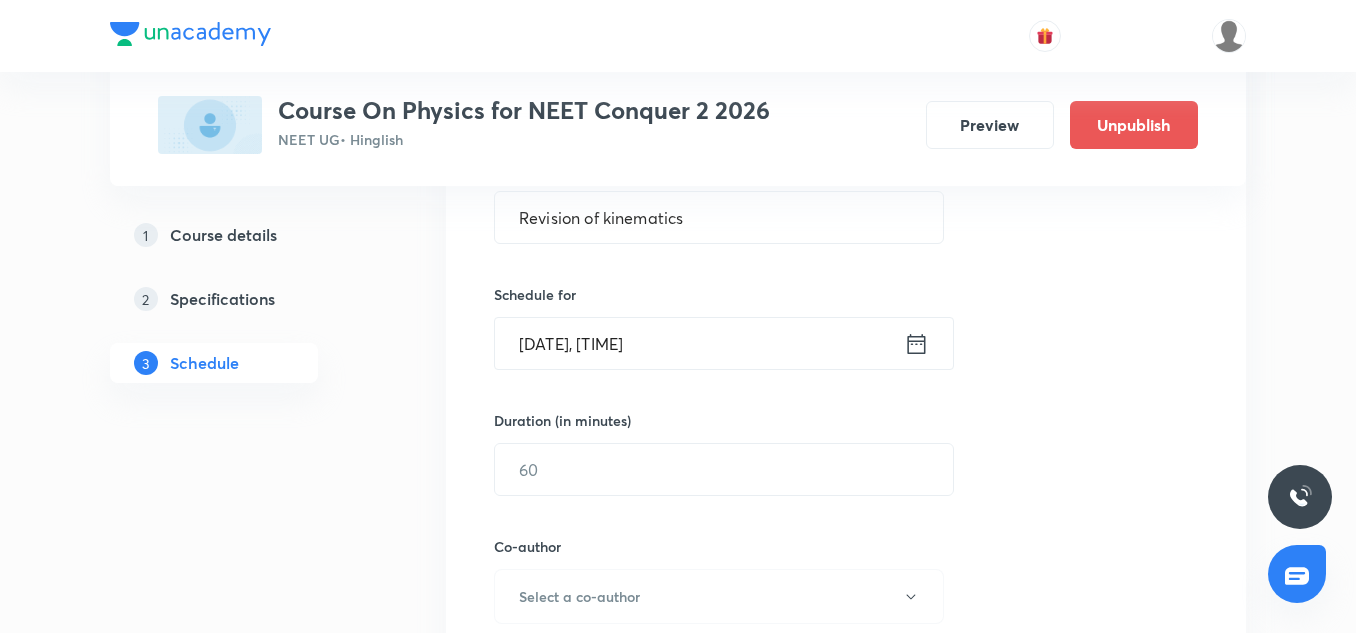 click on "[DATE], [TIME]" at bounding box center (699, 343) 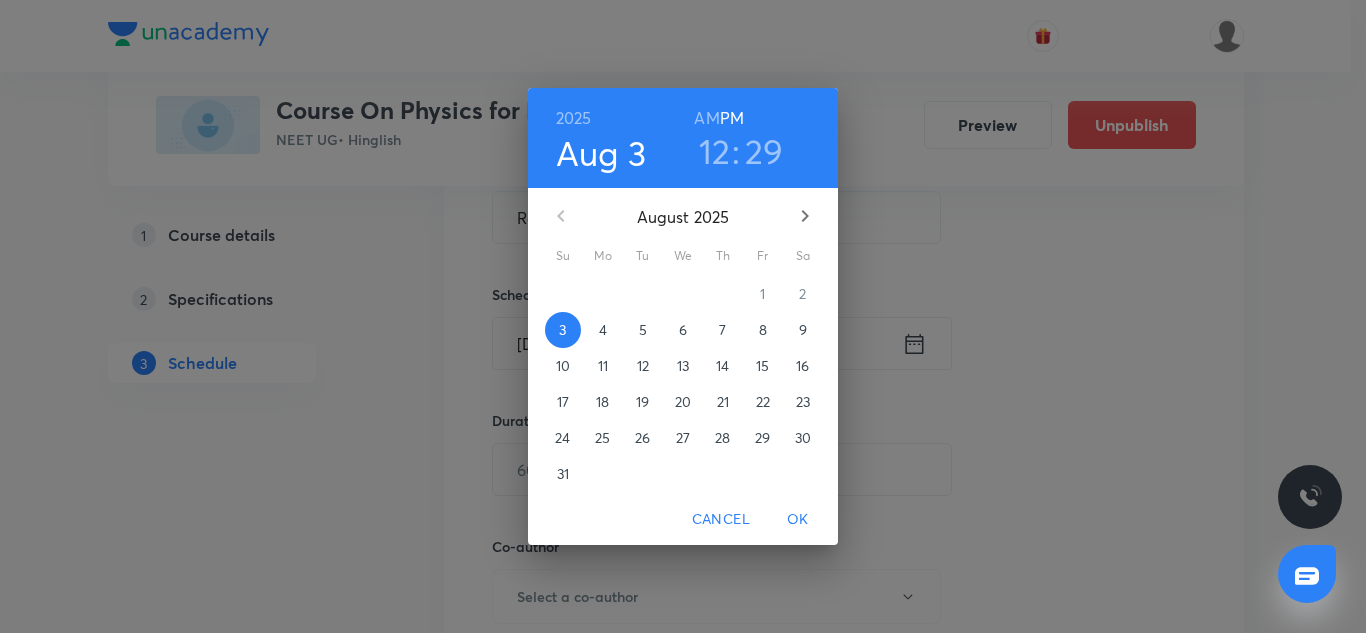 click on "29" at bounding box center (764, 151) 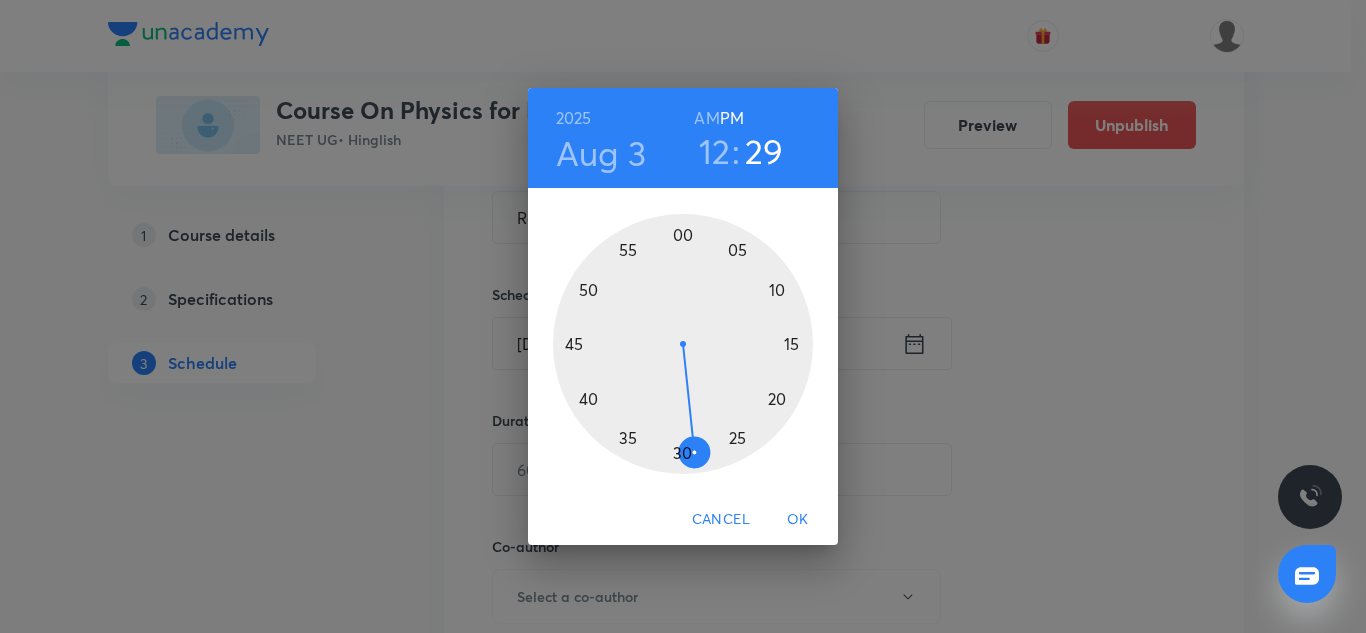 click at bounding box center (683, 344) 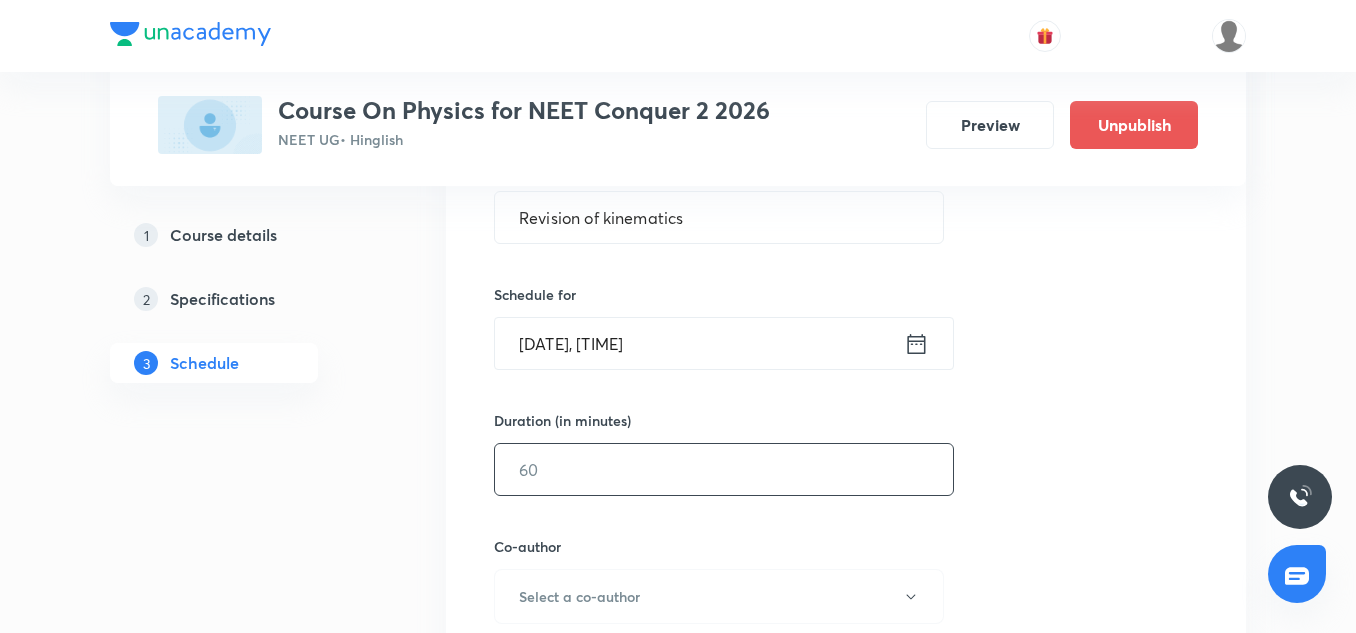 click at bounding box center (724, 469) 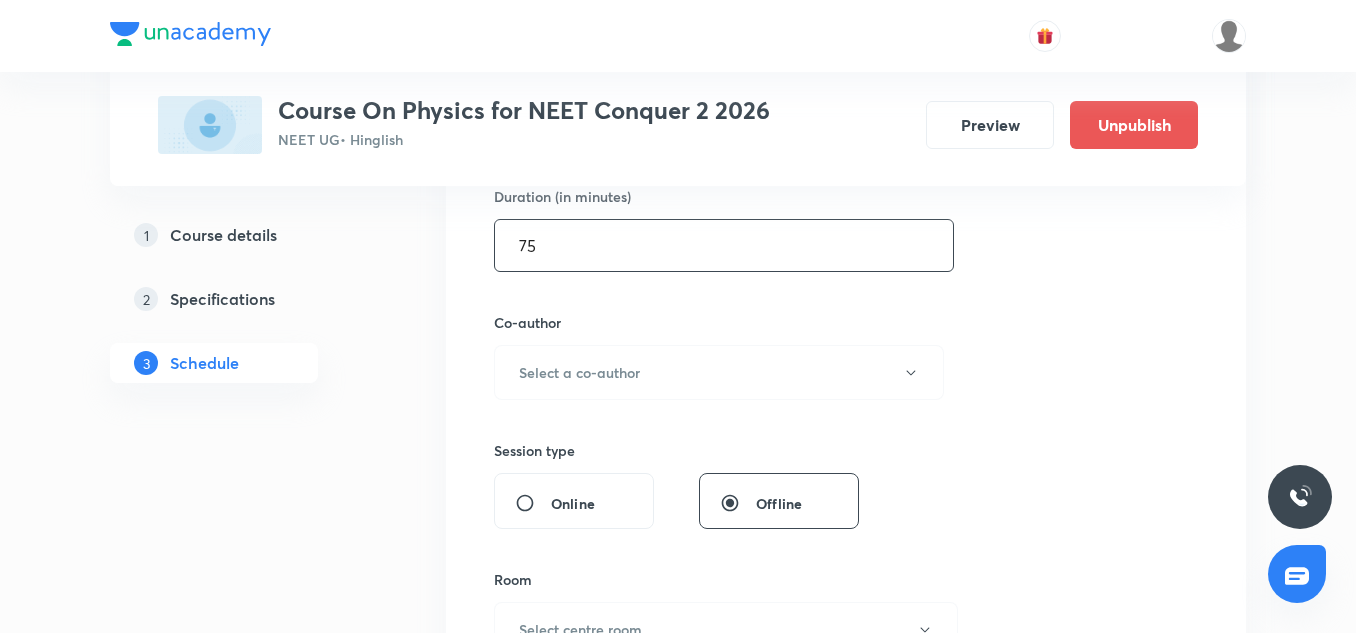 scroll, scrollTop: 635, scrollLeft: 0, axis: vertical 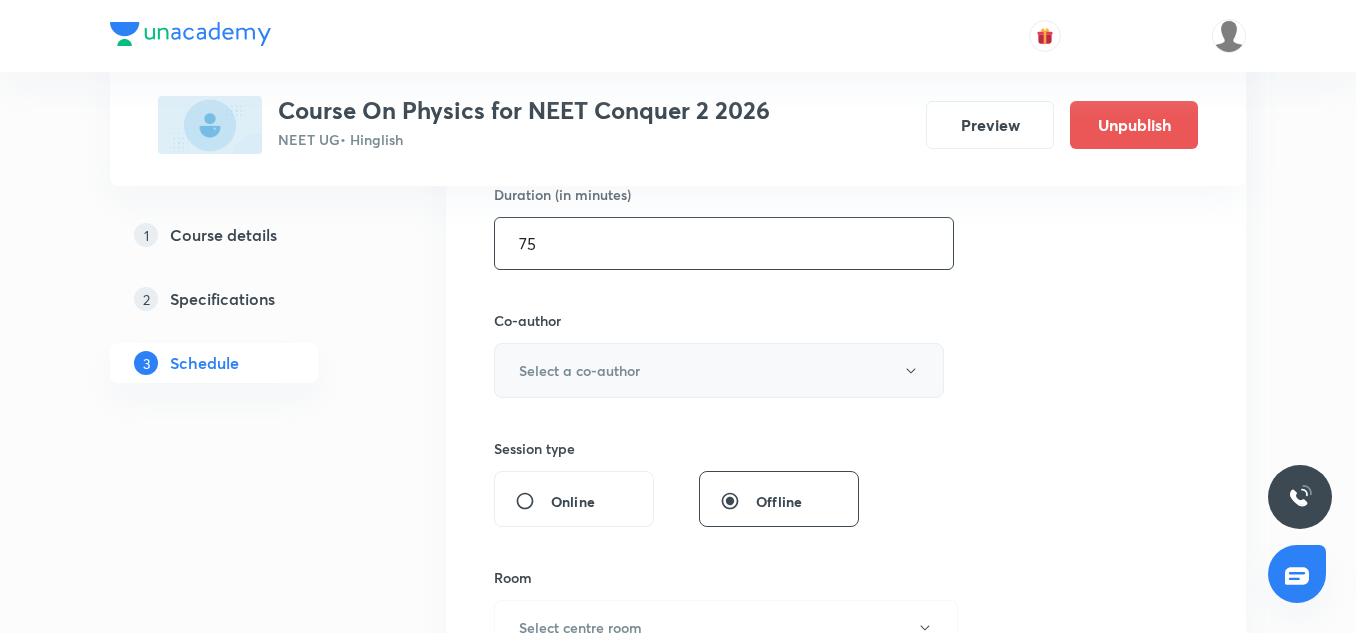 type on "75" 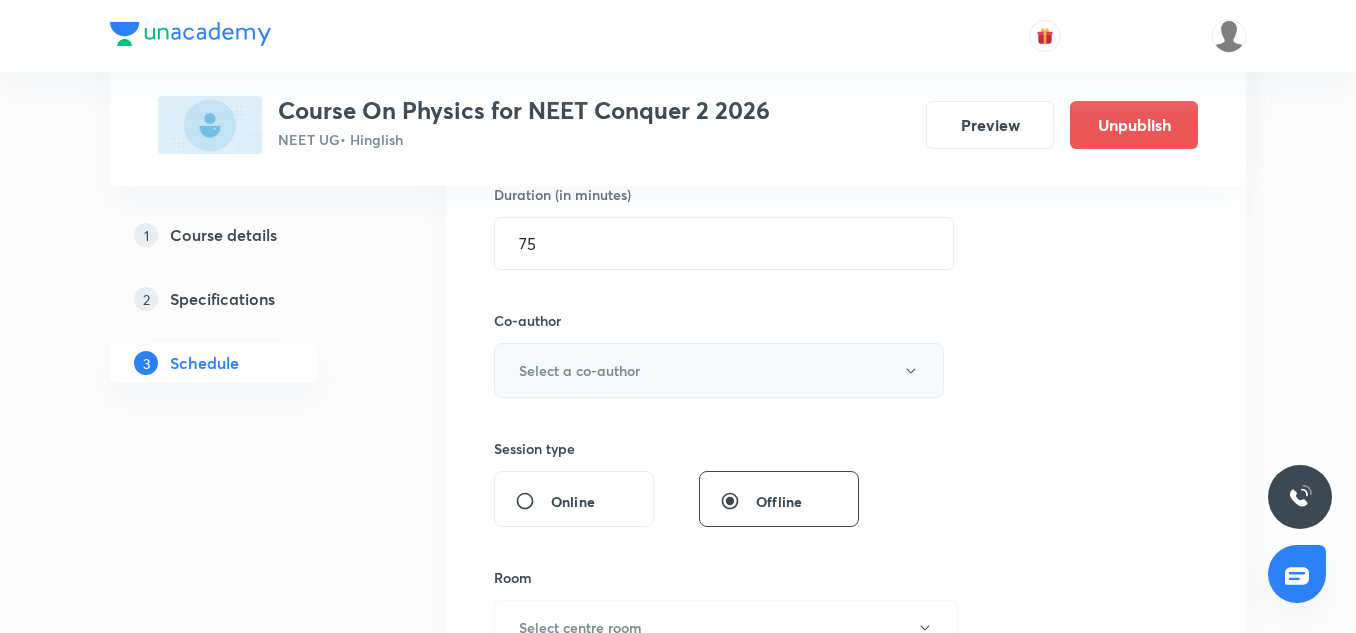 click on "Select a co-author" at bounding box center (579, 370) 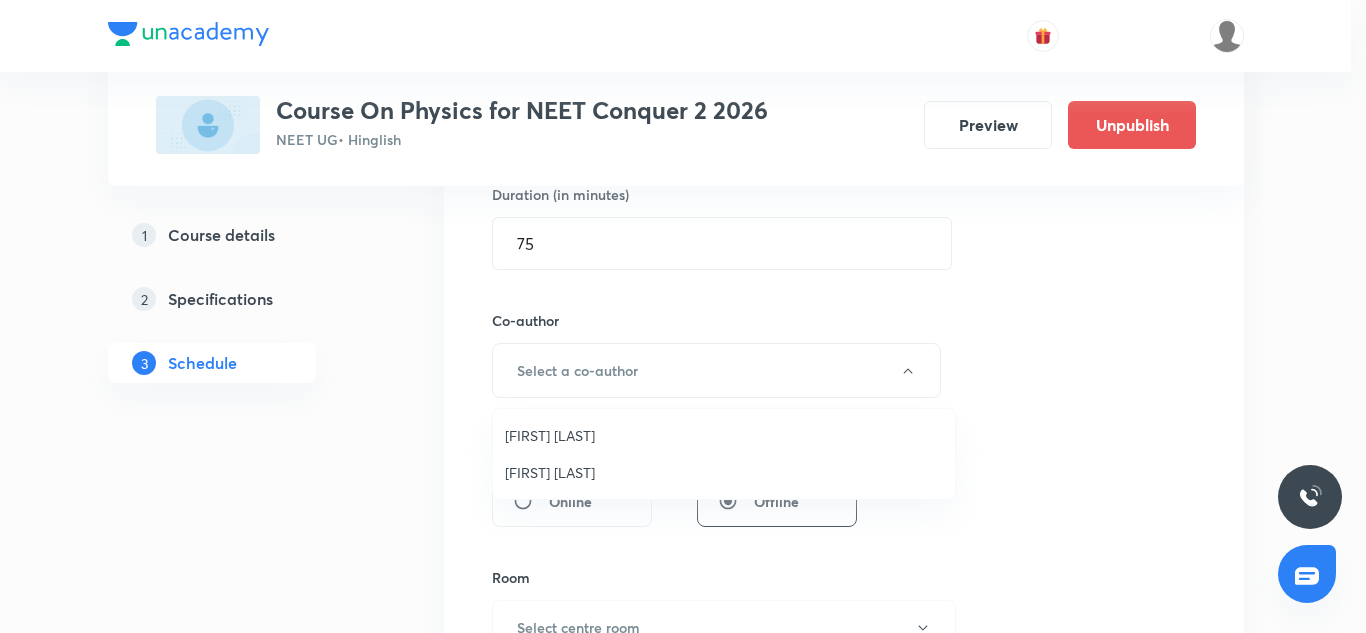 click on "[FIRST] [LAST]" at bounding box center (724, 435) 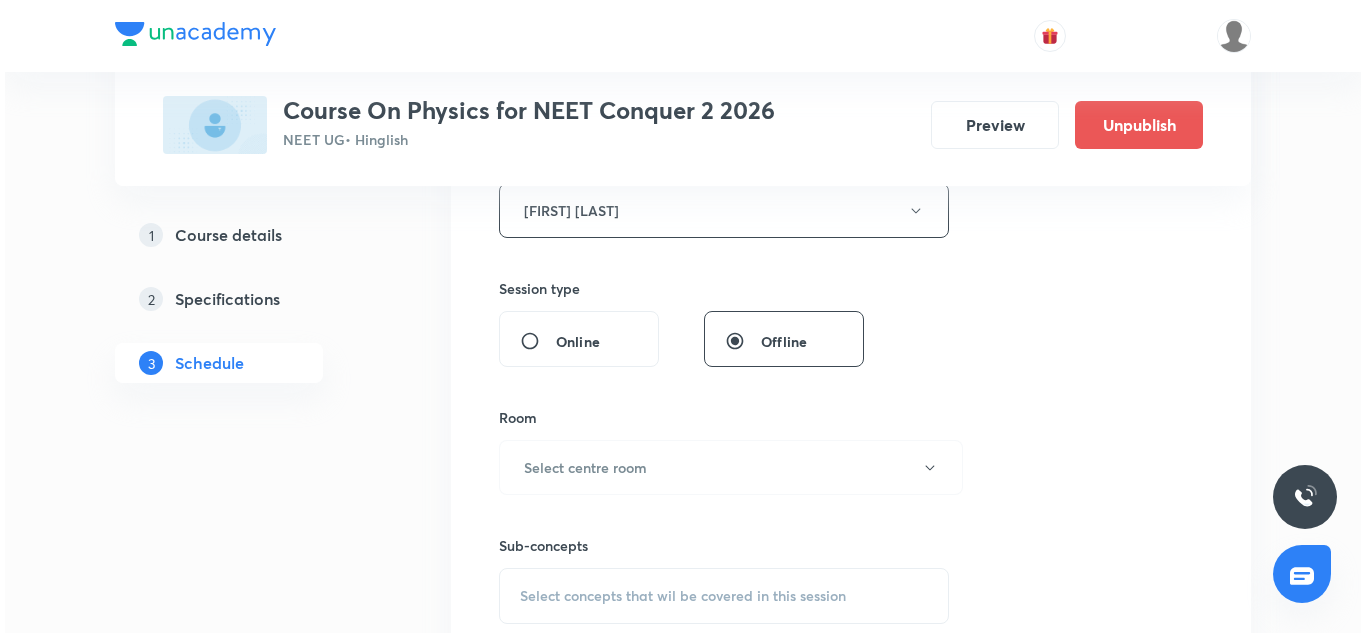 scroll, scrollTop: 796, scrollLeft: 0, axis: vertical 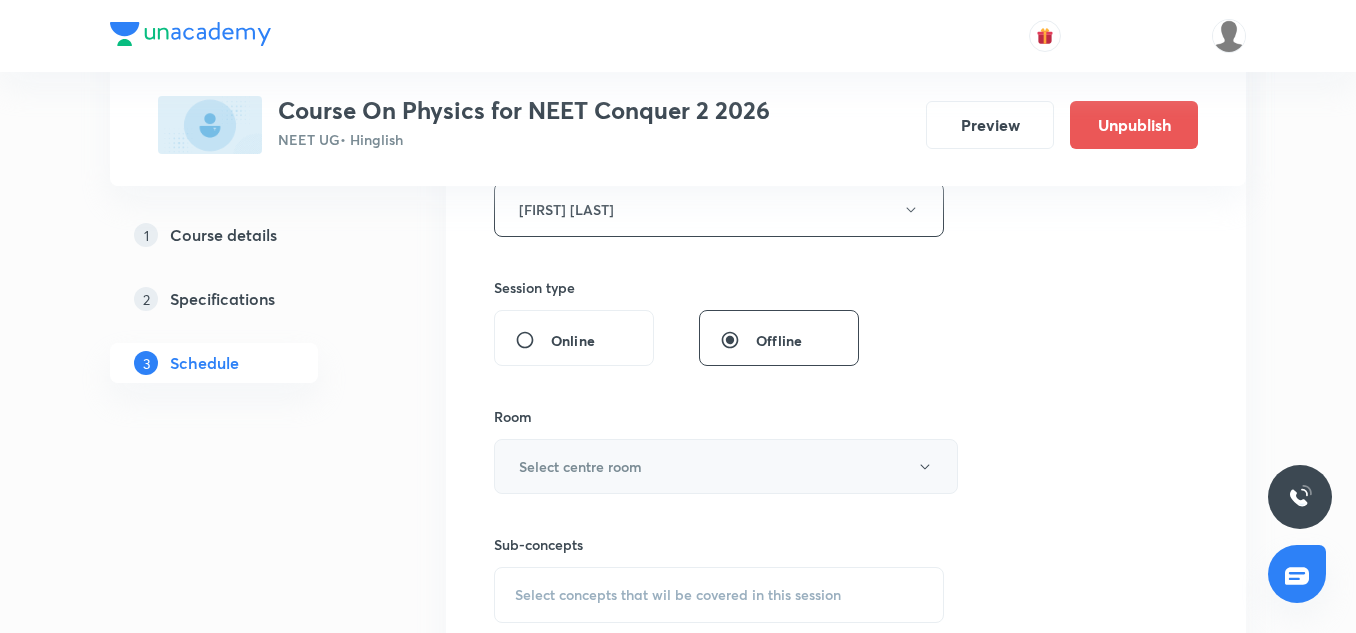 click on "Select centre room" at bounding box center [580, 466] 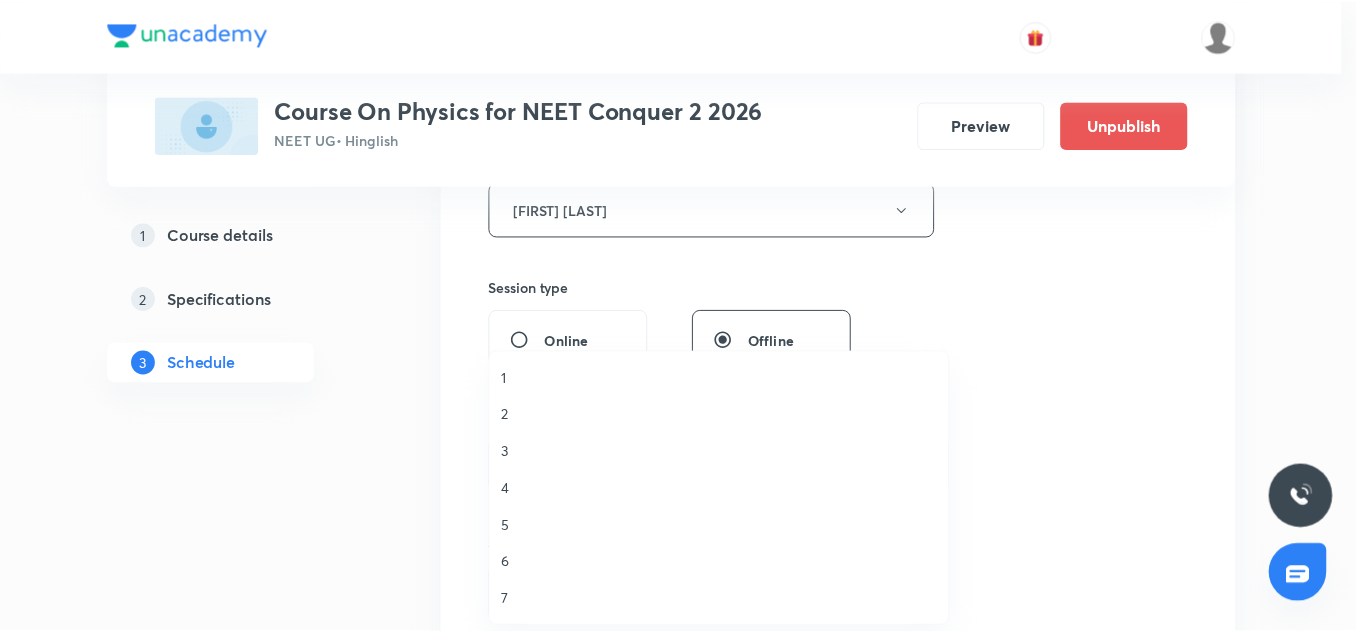scroll, scrollTop: 1, scrollLeft: 0, axis: vertical 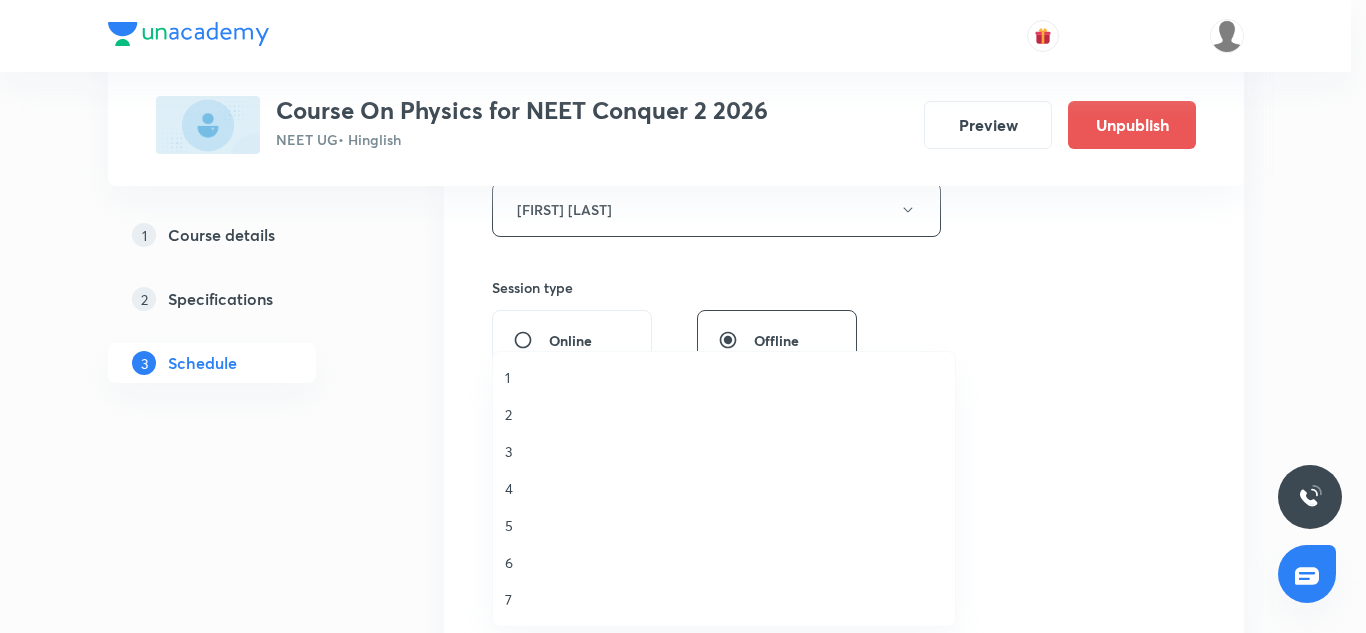 click on "6" at bounding box center [724, 562] 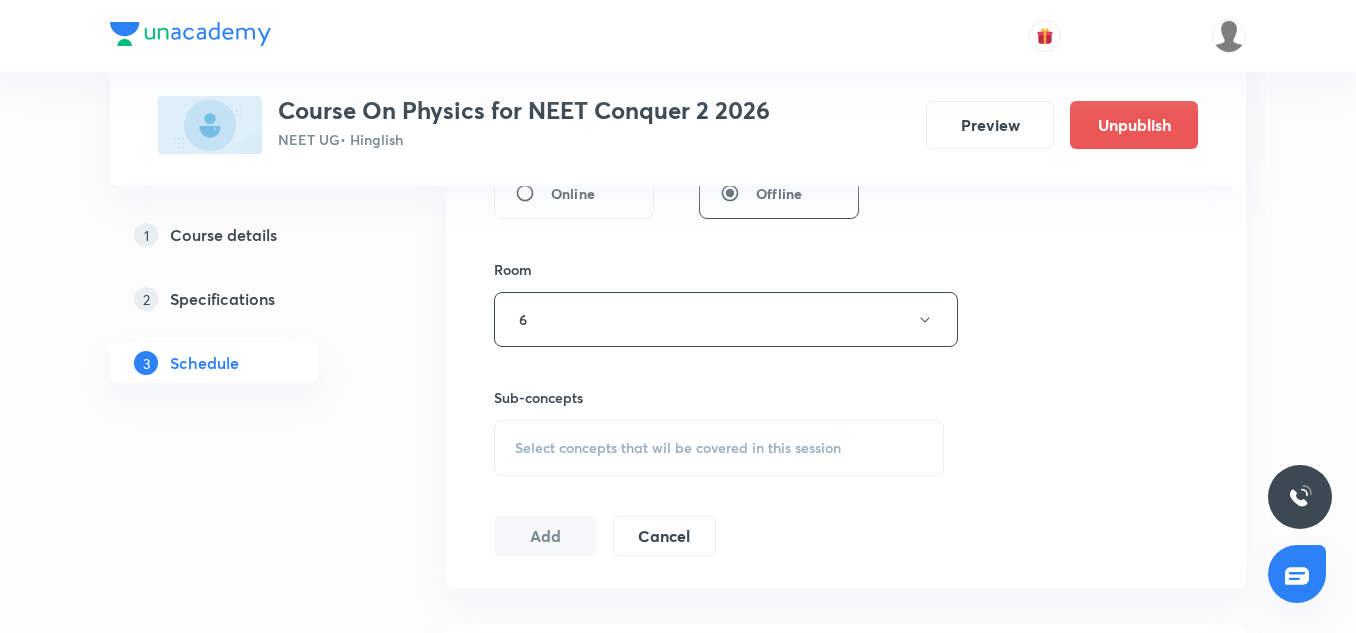scroll, scrollTop: 947, scrollLeft: 0, axis: vertical 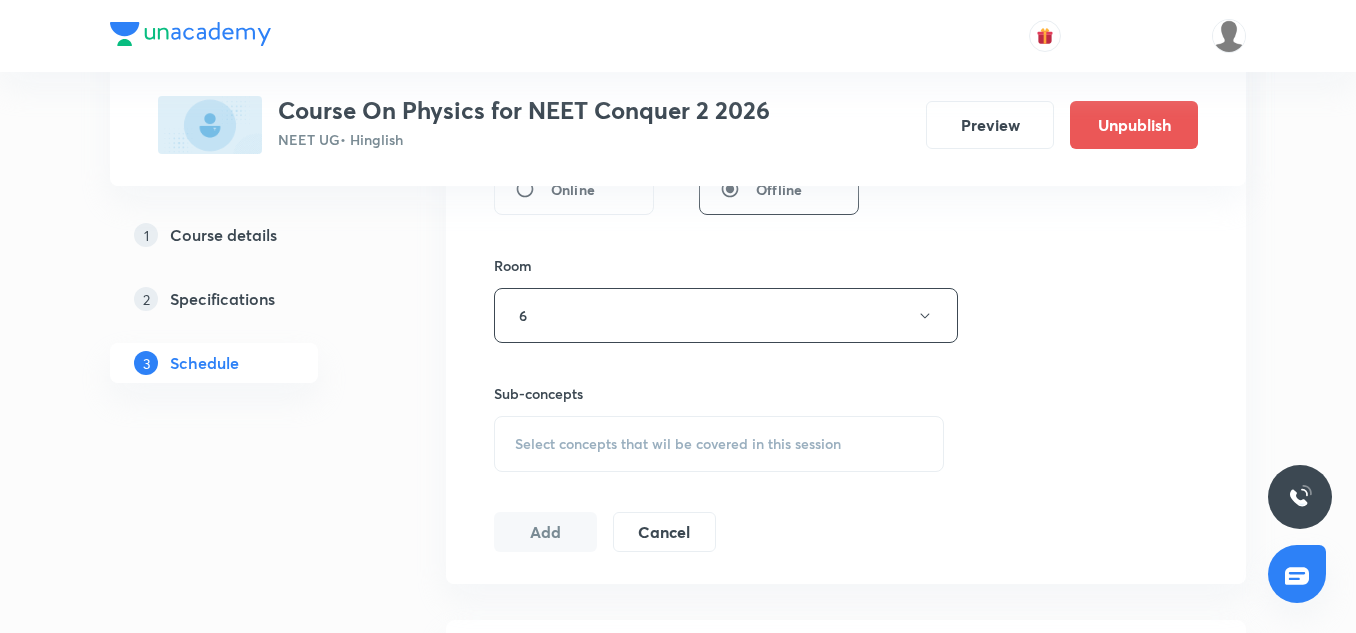 click on "Session 62 Live class Session title 22/99 Revision of kinematics ​ Schedule for [DATE], [TIME] ​ Duration (in minutes) 75 ​ Co-author [FIRST] [LAST]   Session type Online Offline Room 6 Sub-concepts Select concepts that wil be covered in this session Add Cancel" at bounding box center (846, 18) 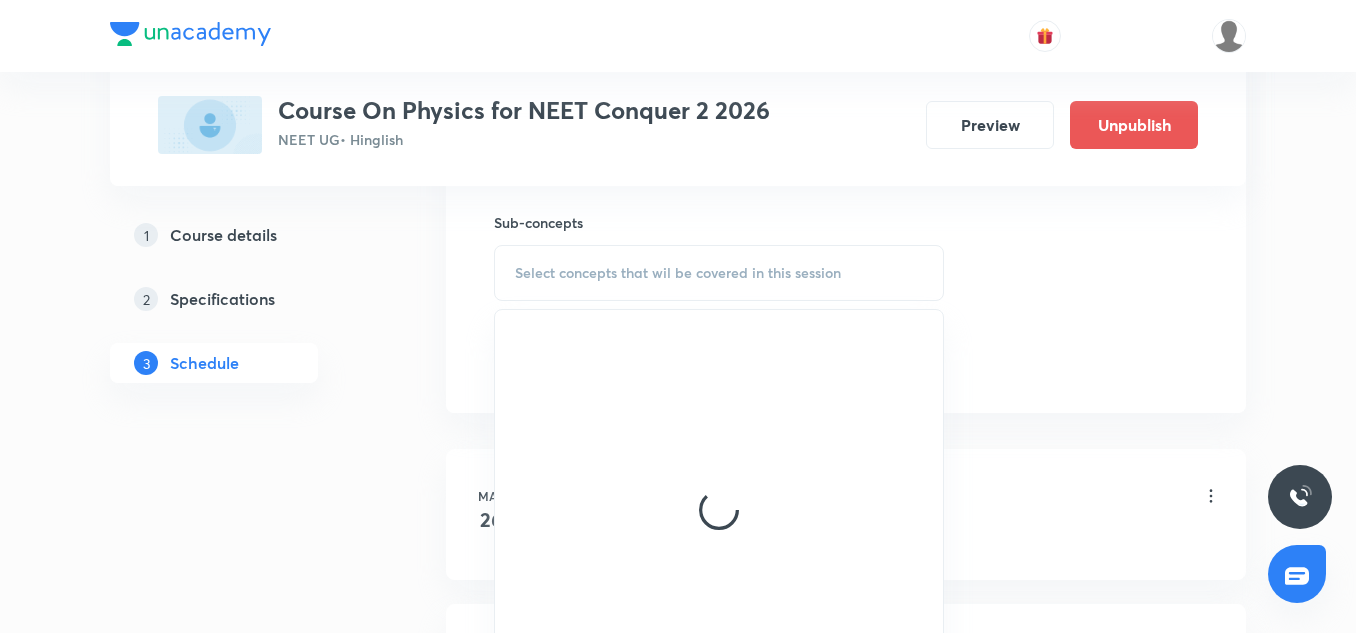 scroll, scrollTop: 1120, scrollLeft: 0, axis: vertical 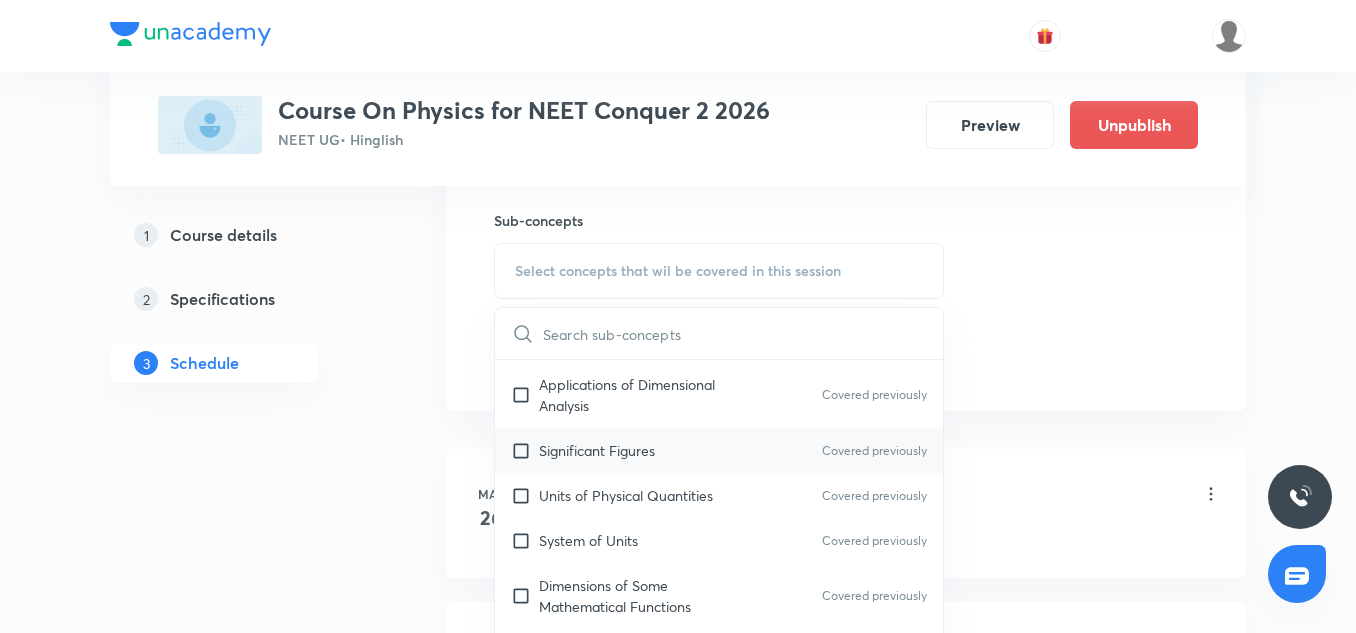 click on "Significant Figures" at bounding box center [597, 450] 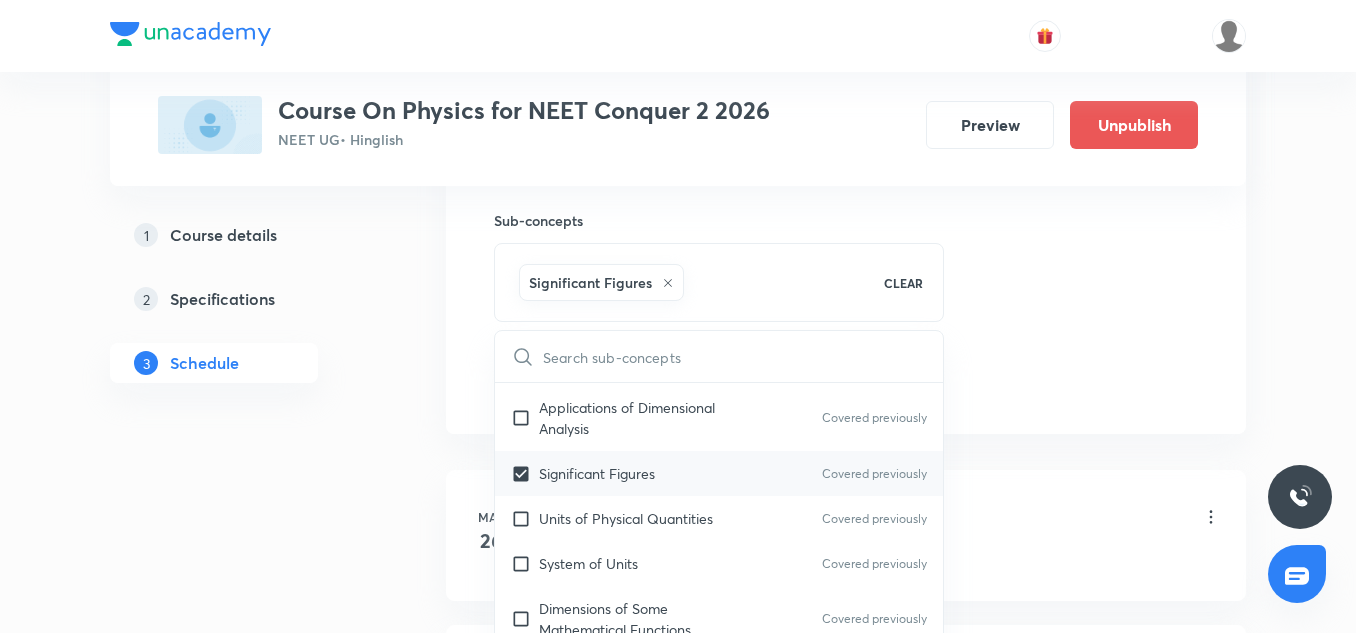 scroll, scrollTop: 280, scrollLeft: 0, axis: vertical 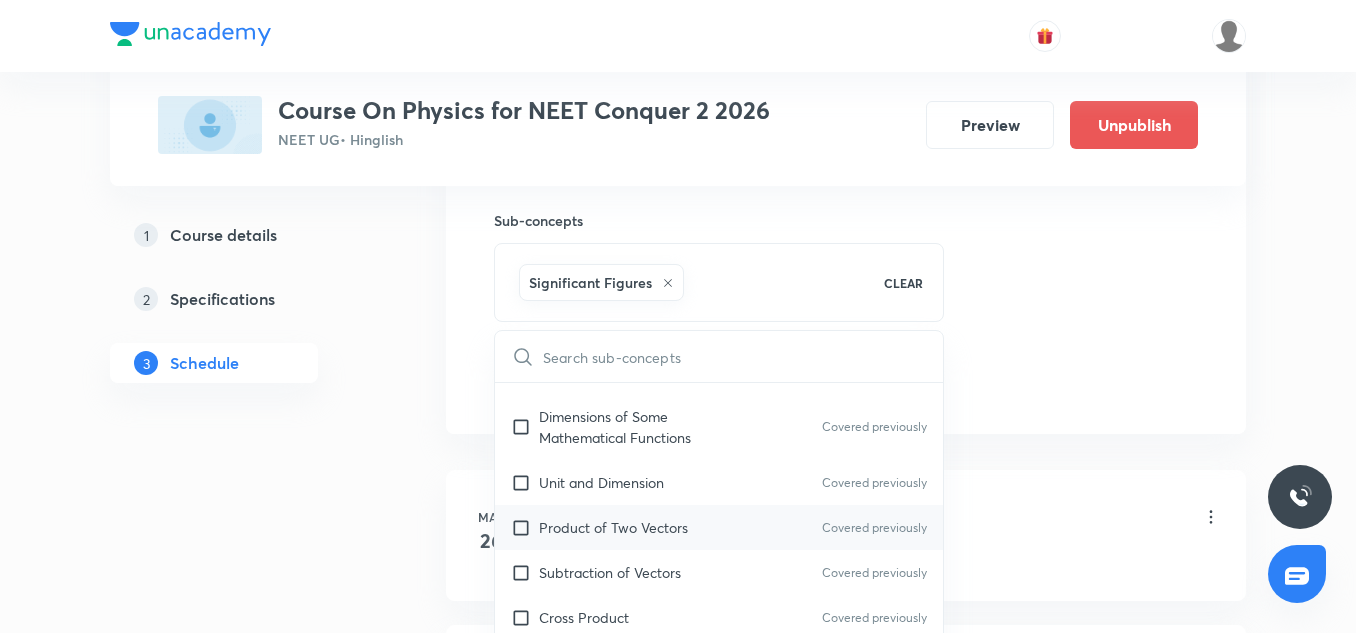 click on "Product of Two Vectors Covered previously" at bounding box center [719, 527] 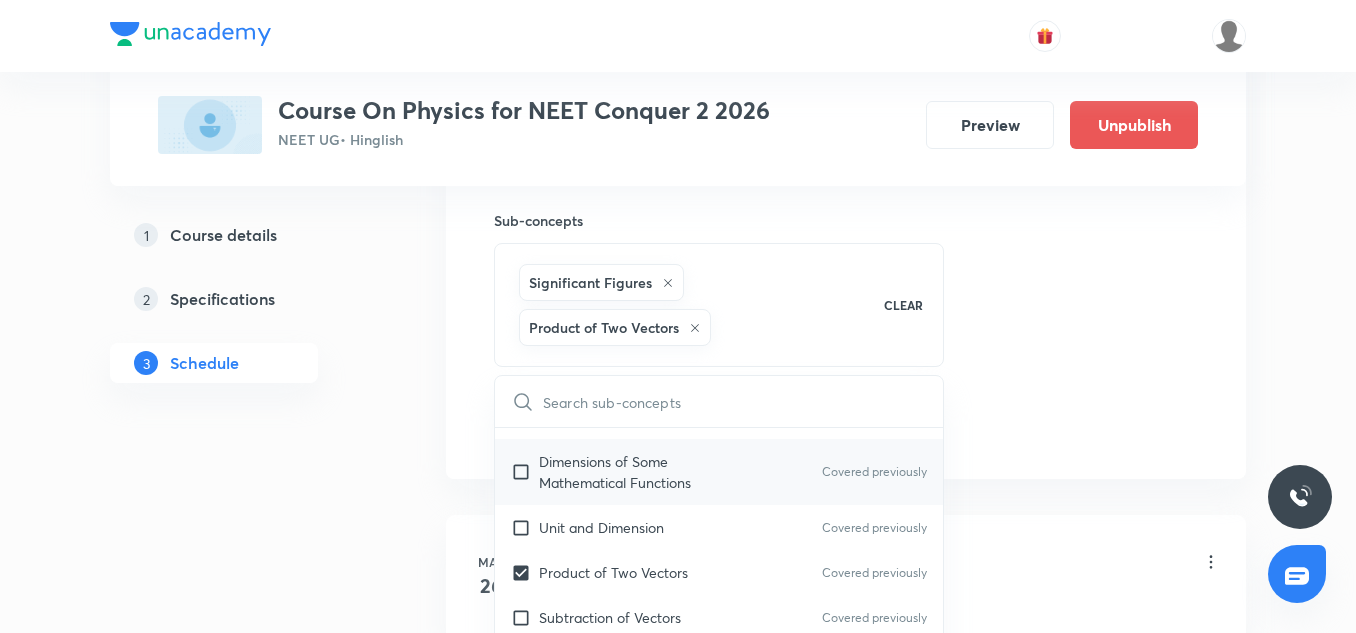 checkbox on "true" 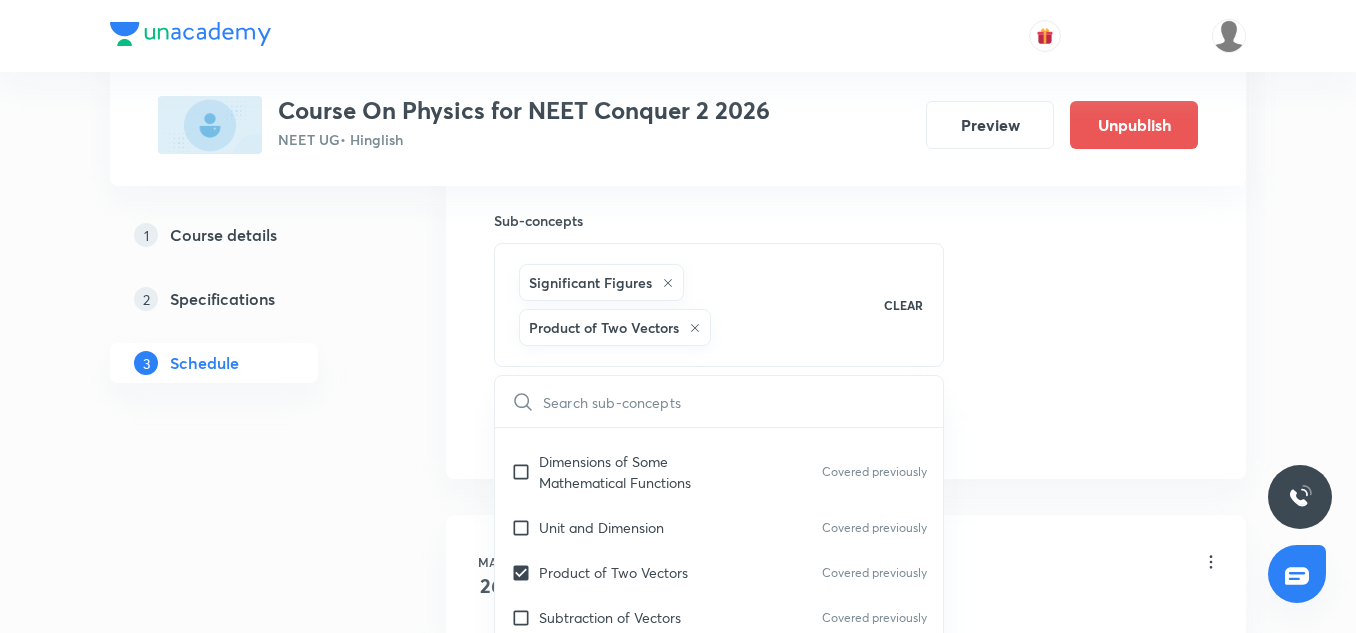 click on "Session 62 Live class Session title 22/99 Revision of kinematics ​ Schedule for [DATE], [TIME] ​ Duration (in minutes) 75 ​ Co-author [FIRST] [LAST]   Session type Online Offline Room 6 Sub-concepts Significant Figures Product of Two Vectors CLEAR ​ Units ​ Dimensions Physical quantity Covered previously Applications of Dimensional Analysis Covered previously Significant Figures Covered previously Units of Physical Quantities Covered previously System of Units Covered previously Dimensions of Some Mathematical Functions Covered previously Unit and Dimension Covered previously Product of Two Vectors Covered previously Subtraction of Vectors Covered previously Cross Product Covered previously Least Count Analysis Errors of Measurement Covered previously Vernier Callipers Covered previously Screw Gauge Covered previously Zero Error Covered previously Basic Mathematics Elementary Algebra Covered previously Elementary Trigonometry Covered previously Basic Coordinate Geometry Covered previously" at bounding box center [846, -121] 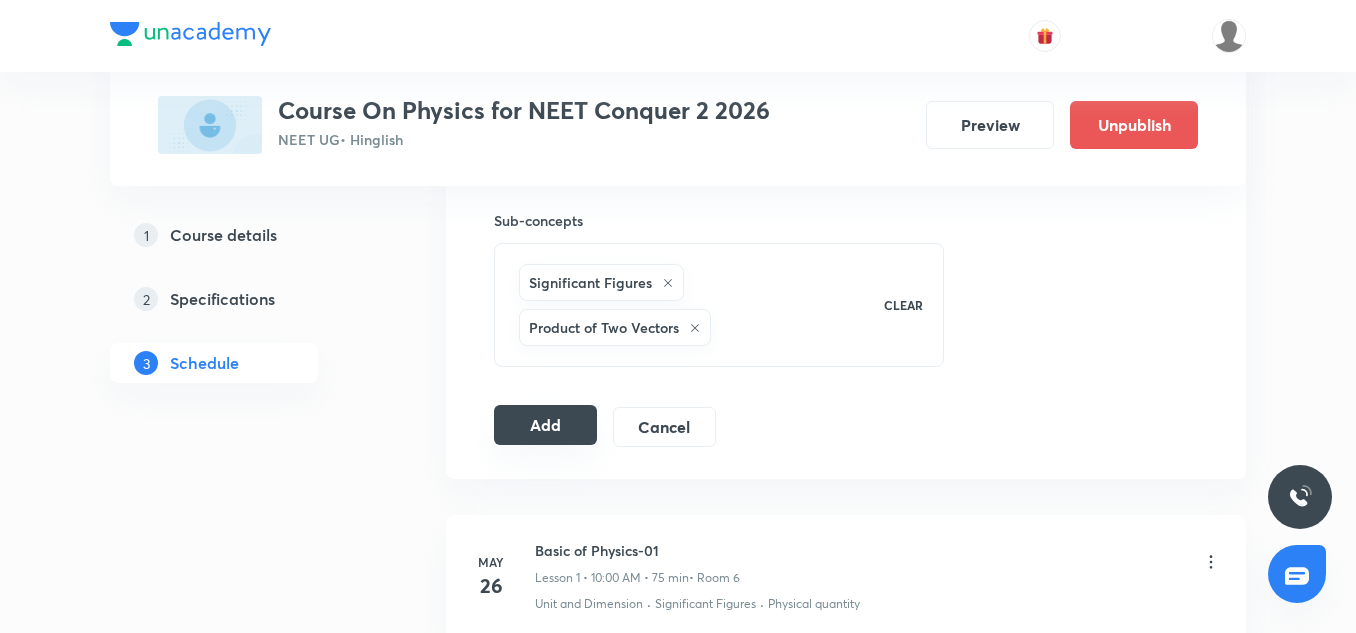 click on "Add" at bounding box center (545, 425) 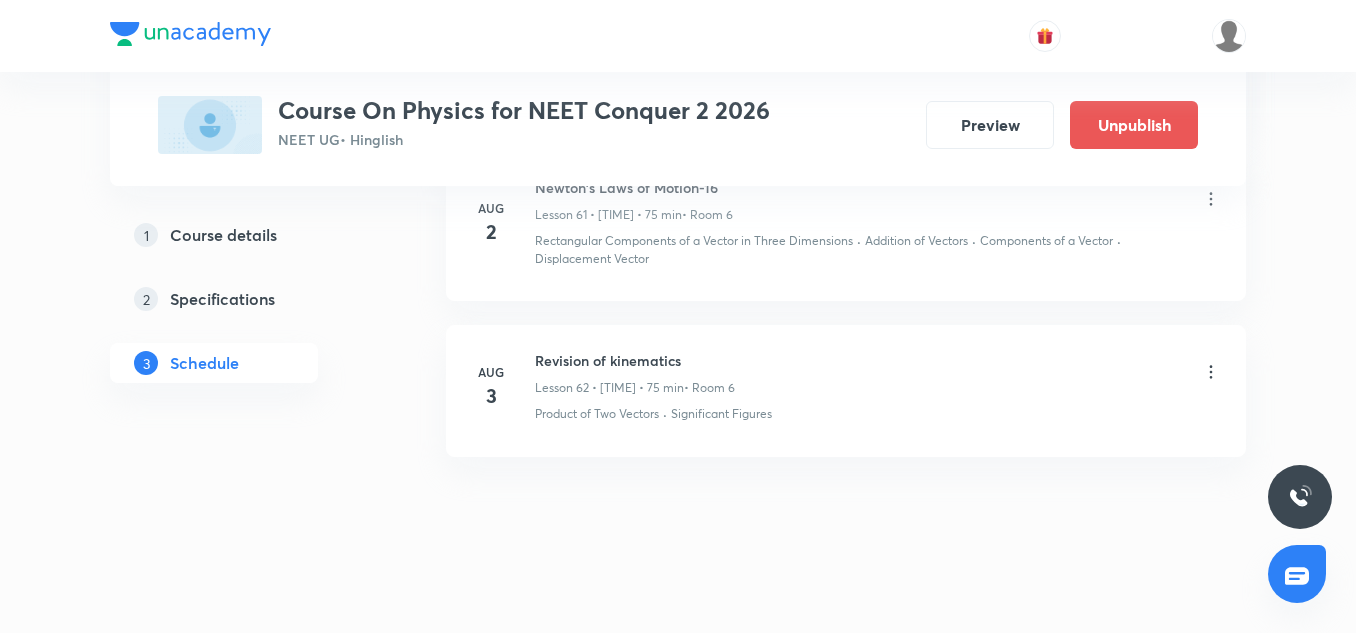 scroll, scrollTop: 9649, scrollLeft: 0, axis: vertical 